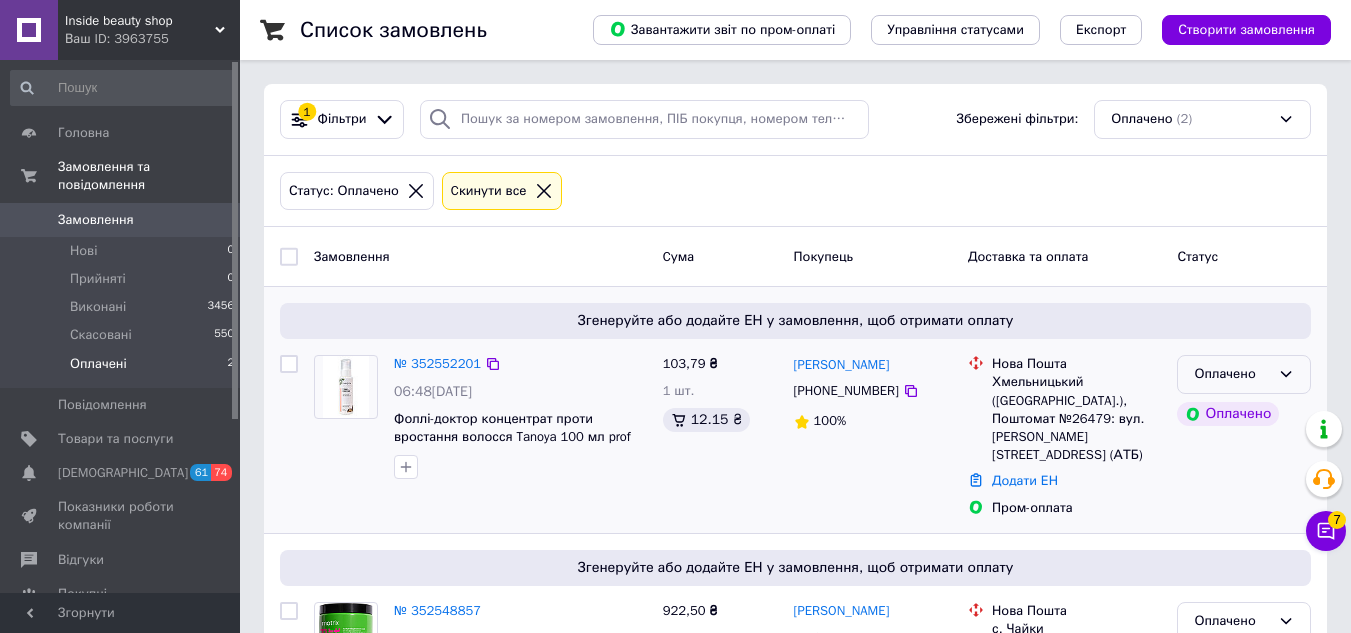 scroll, scrollTop: 100, scrollLeft: 0, axis: vertical 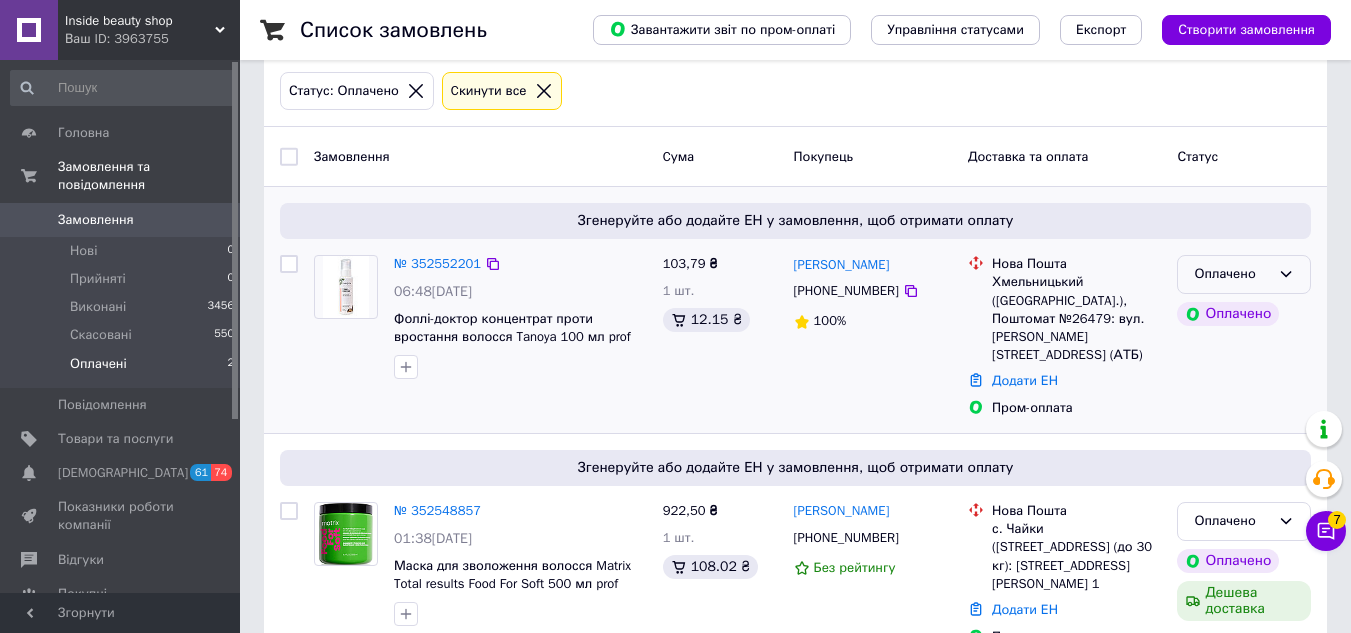 click 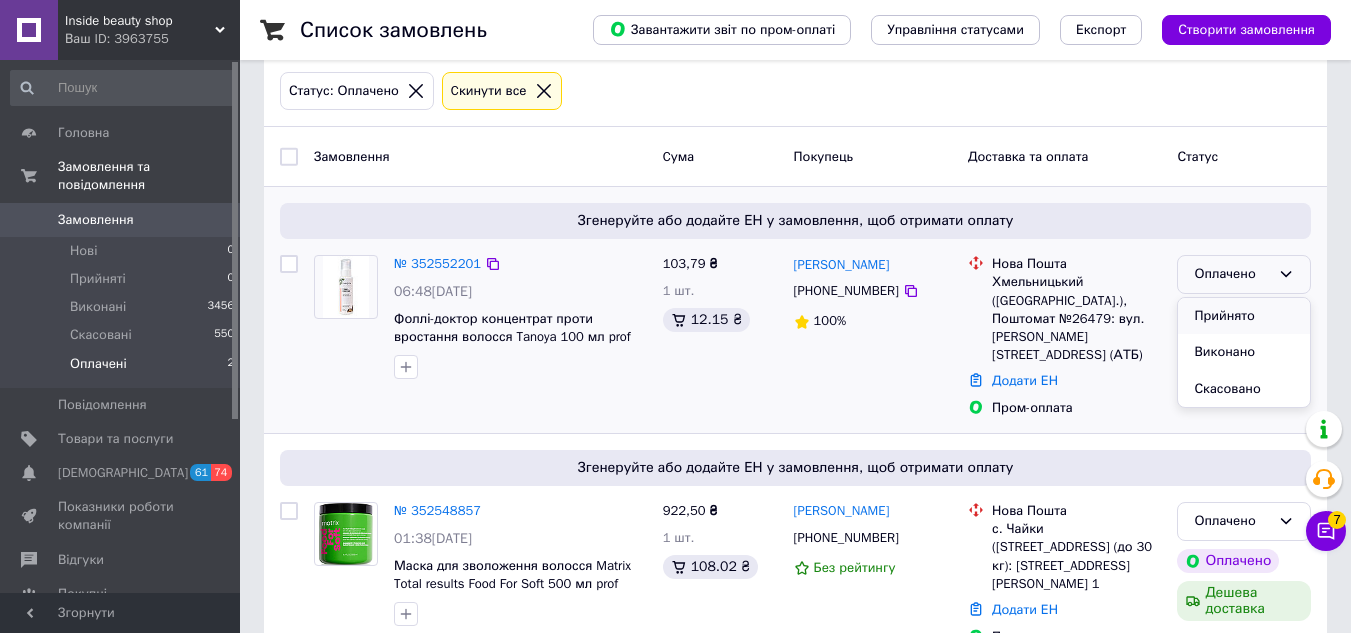 click on "Прийнято" at bounding box center (1244, 316) 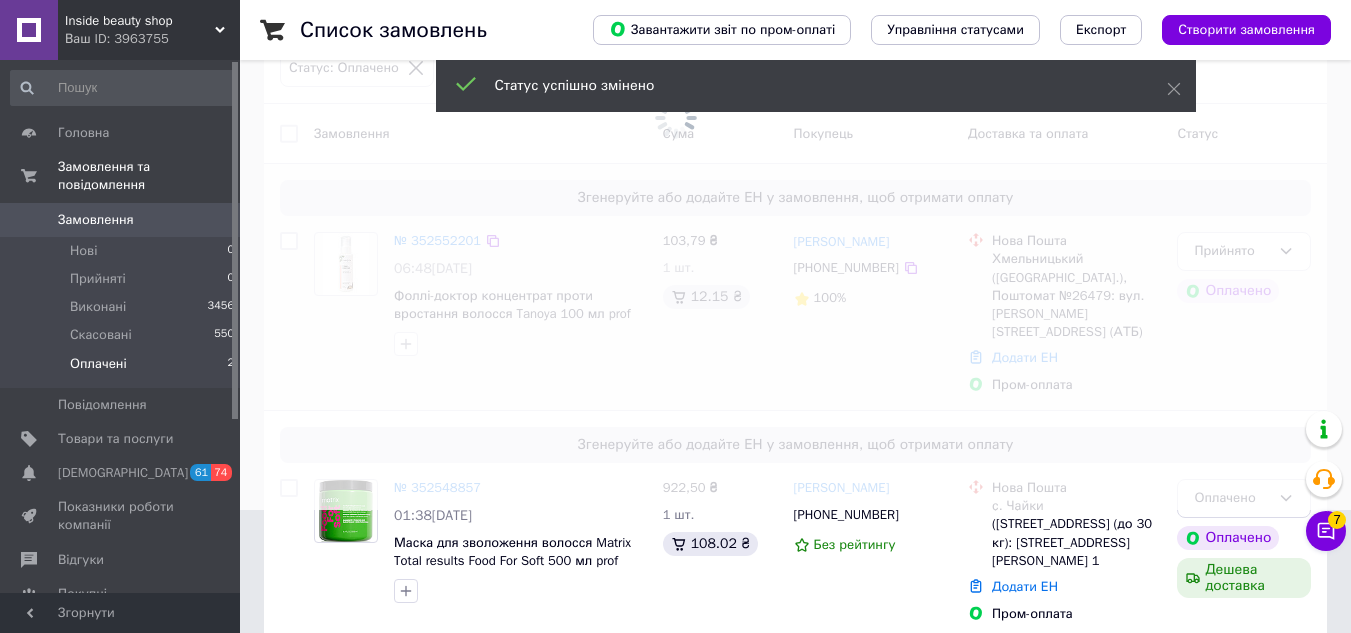 scroll, scrollTop: 135, scrollLeft: 0, axis: vertical 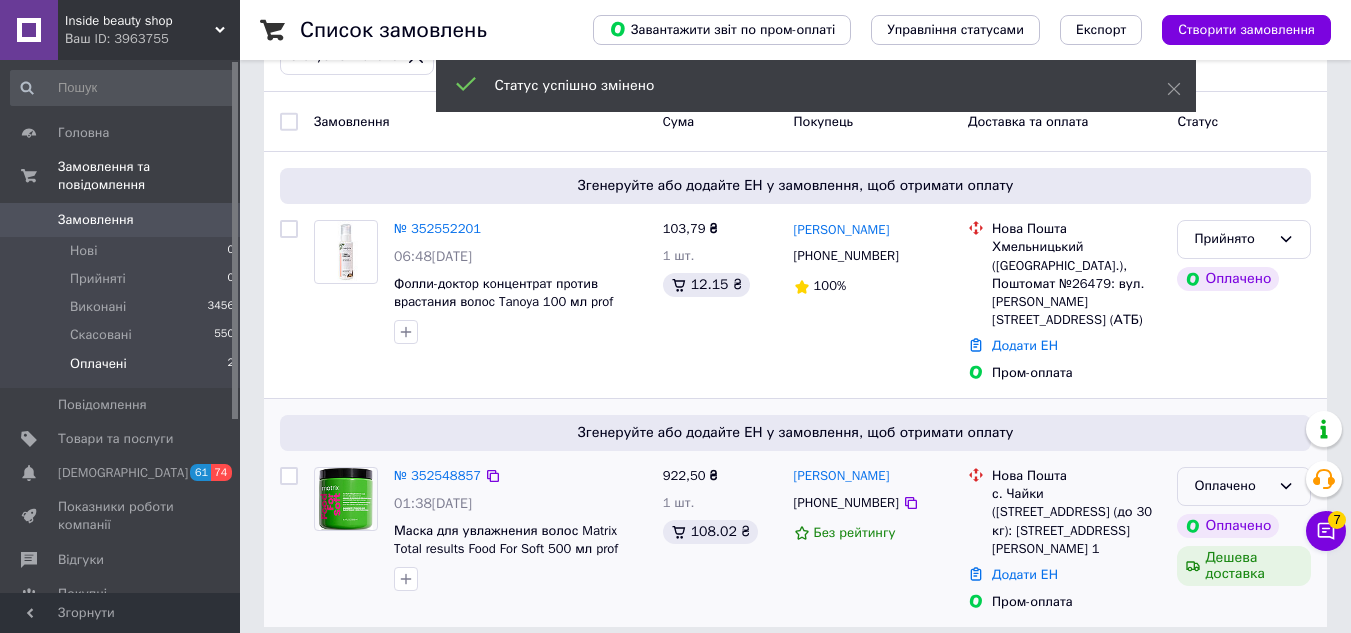 click on "Оплачено" at bounding box center (1244, 486) 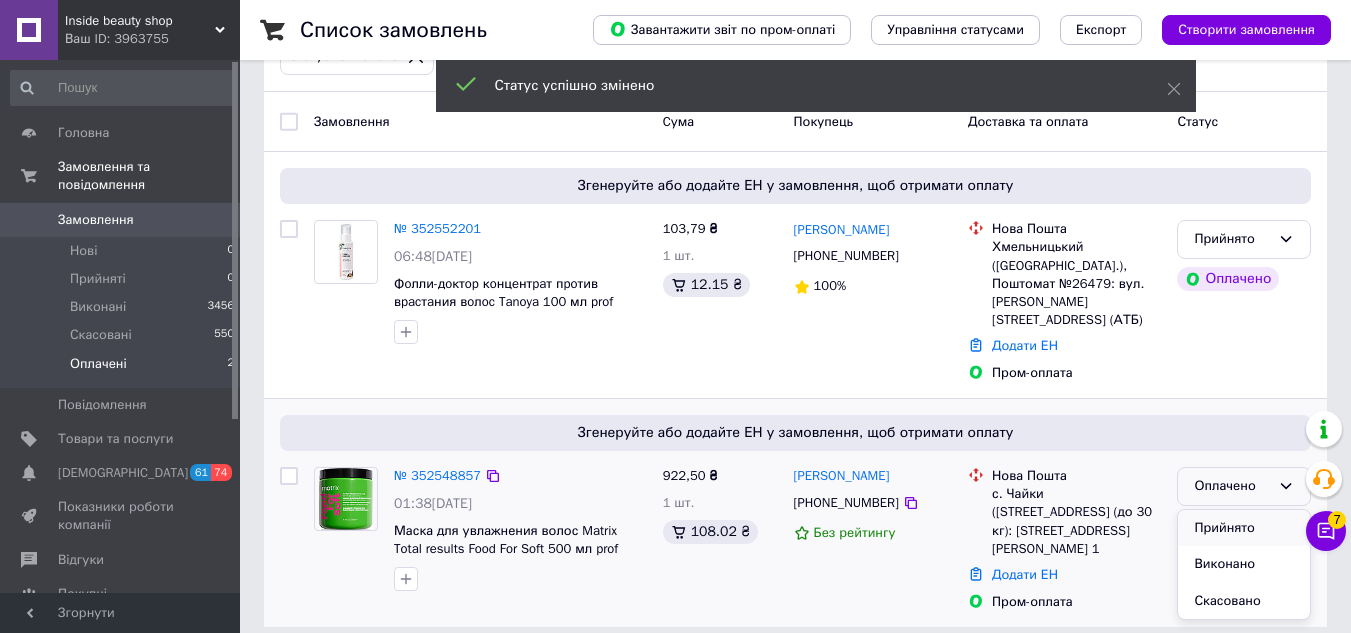 click on "Прийнято" at bounding box center [1244, 528] 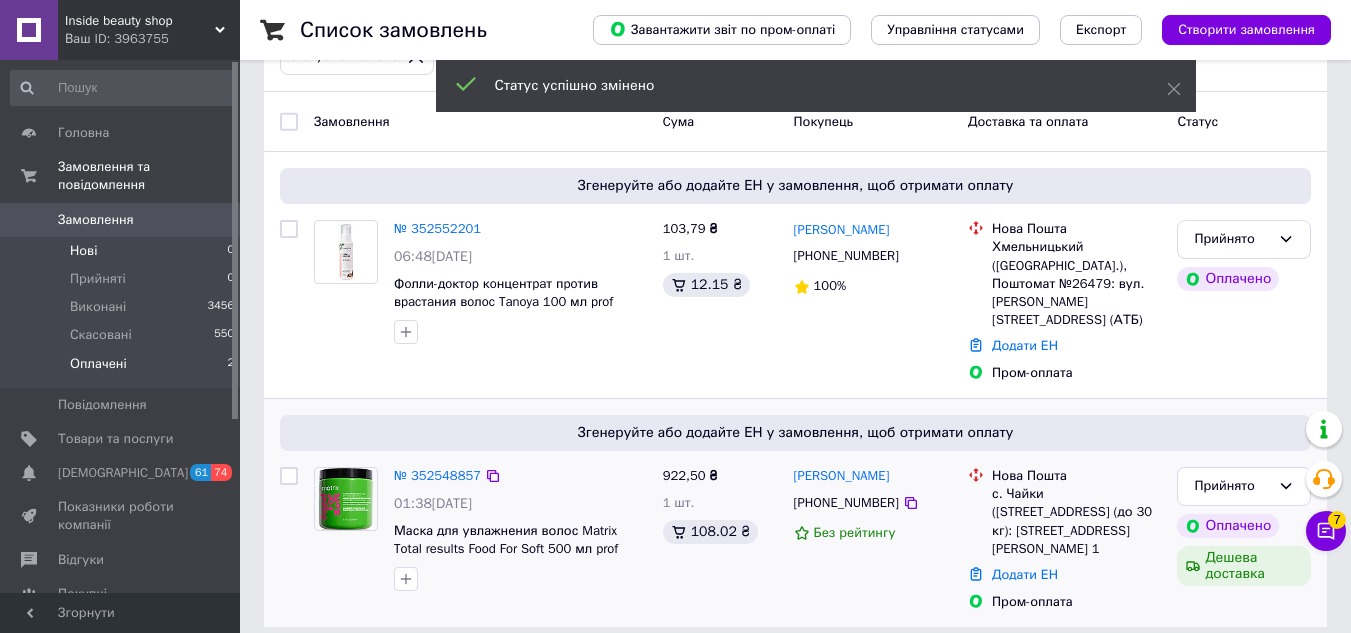 click on "Нові 0" at bounding box center [123, 251] 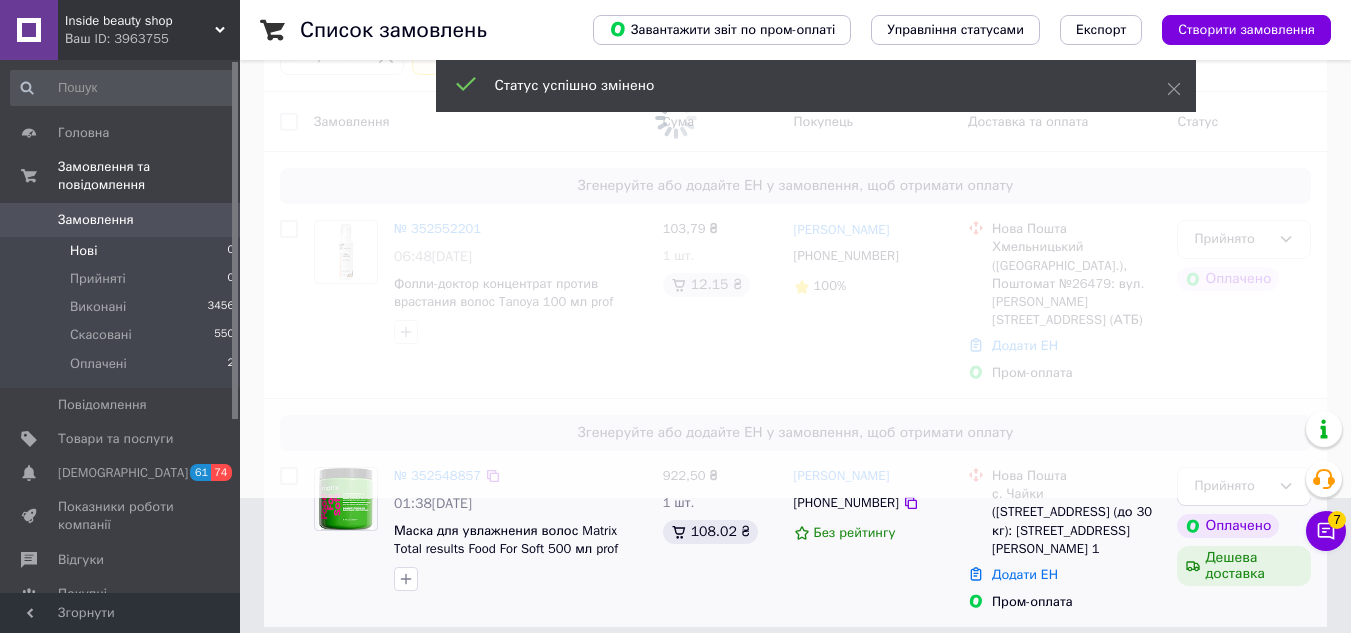 scroll, scrollTop: 0, scrollLeft: 0, axis: both 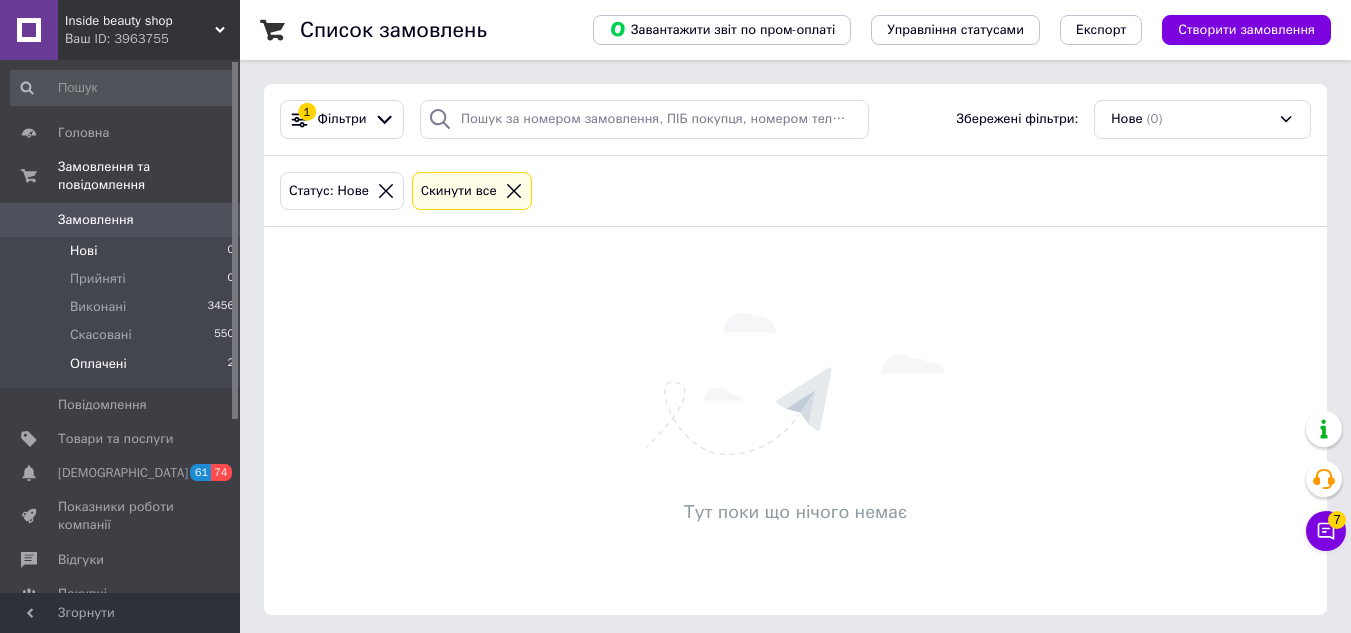 click on "Оплачені 2" at bounding box center (123, 369) 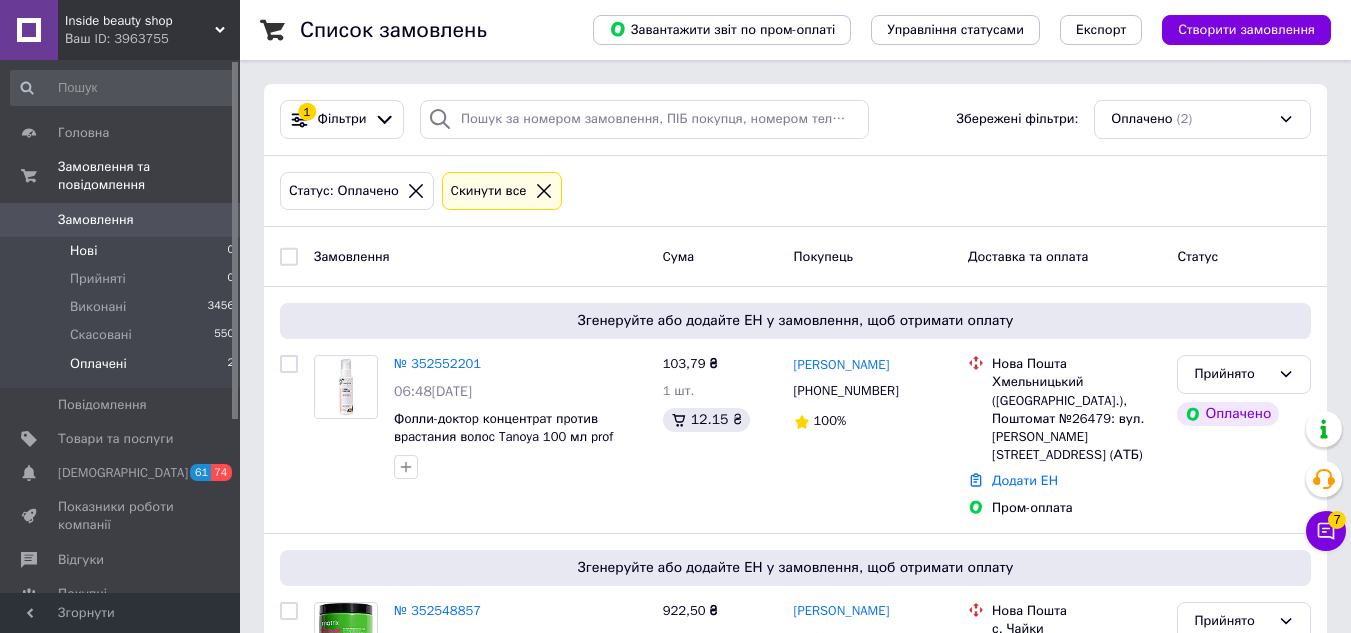 click on "Нові 0" at bounding box center [123, 251] 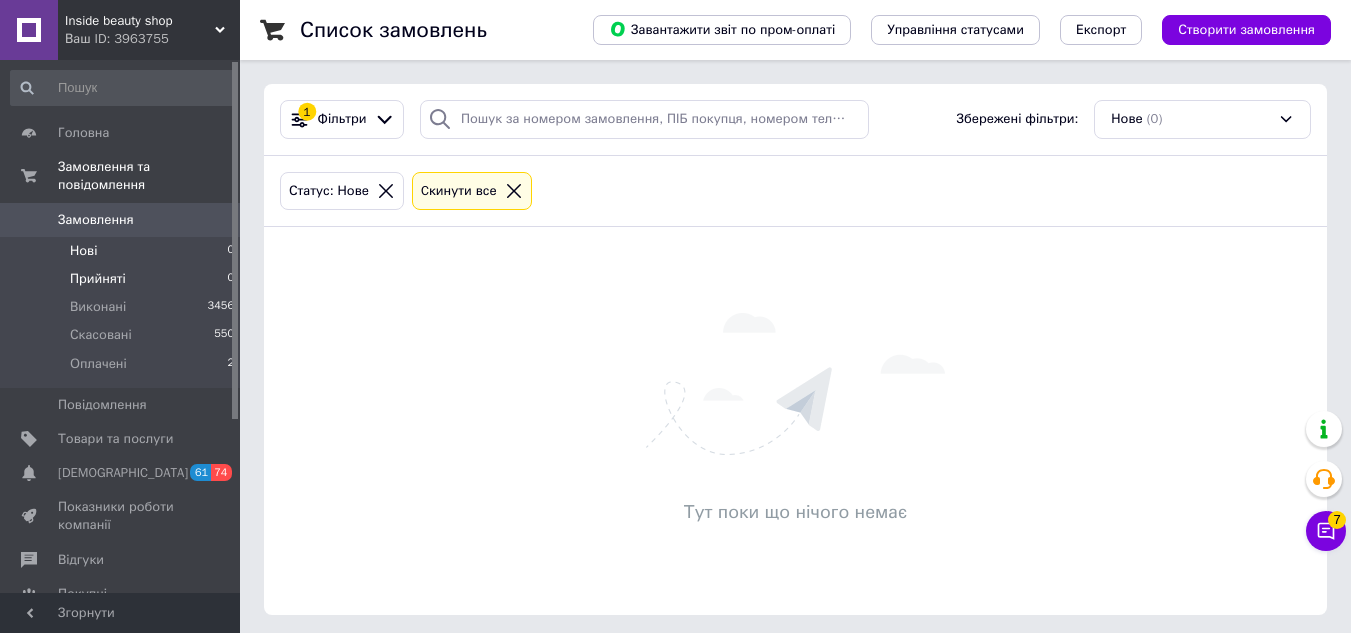 drag, startPoint x: 129, startPoint y: 268, endPoint x: 169, endPoint y: 263, distance: 40.311287 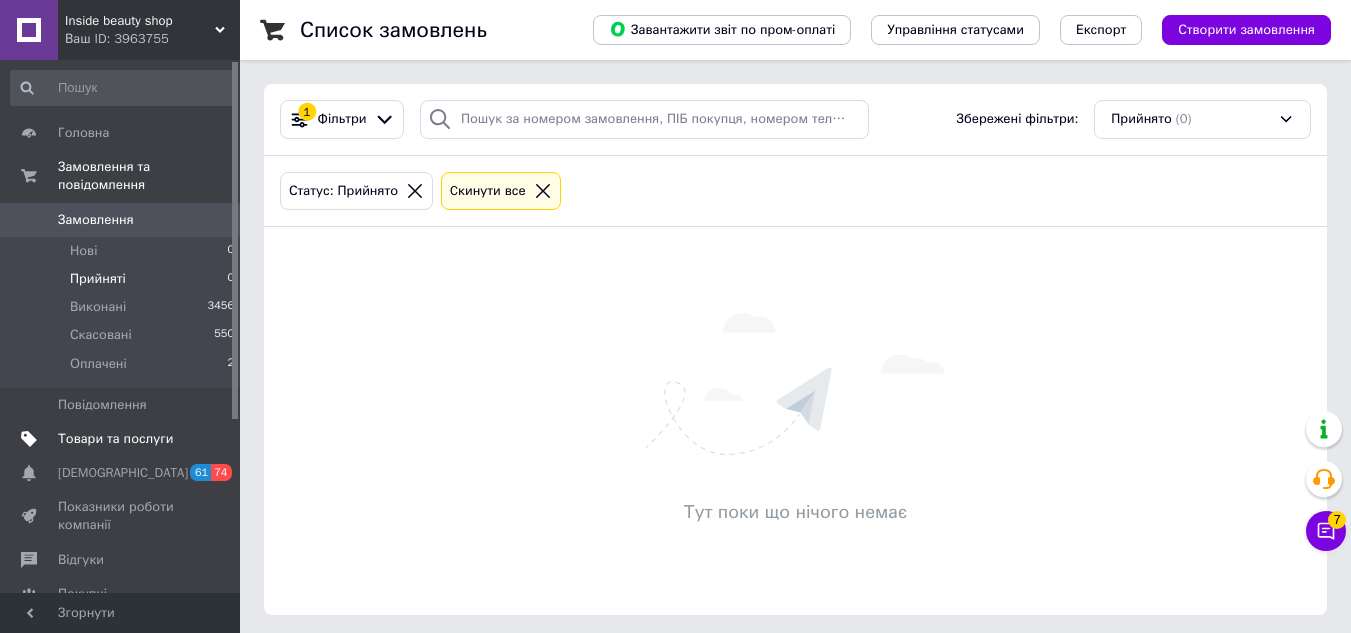 click on "Товари та послуги" at bounding box center [115, 439] 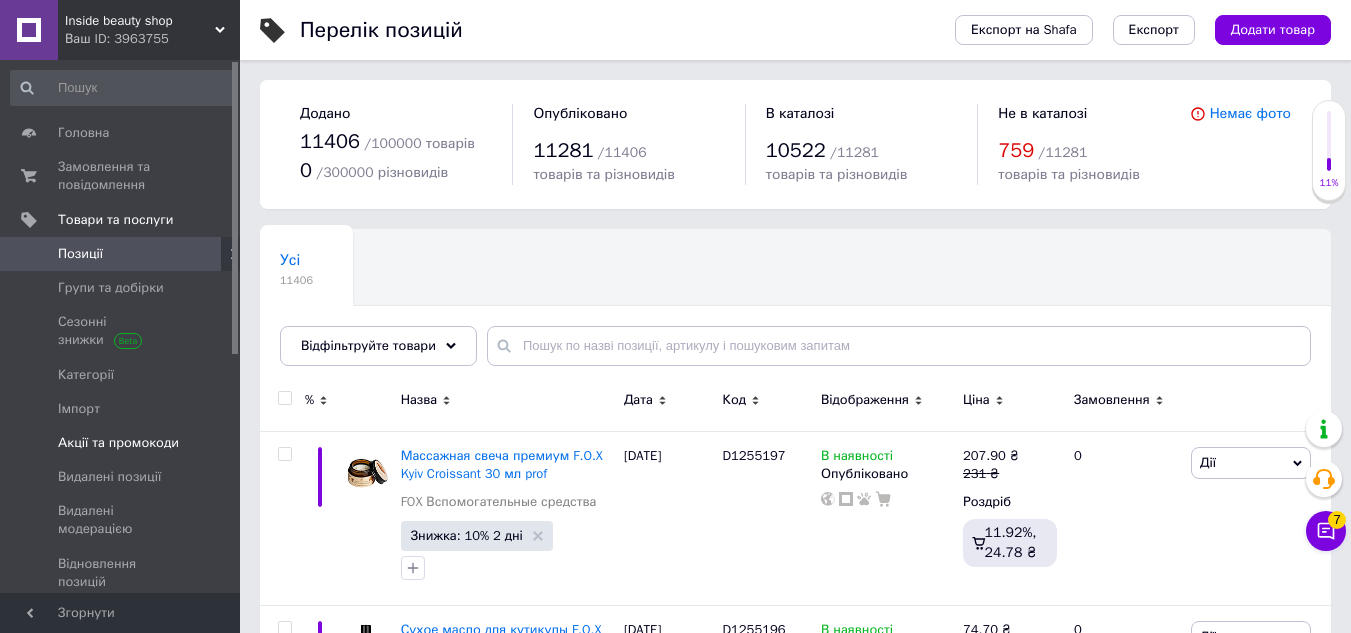 scroll, scrollTop: 100, scrollLeft: 0, axis: vertical 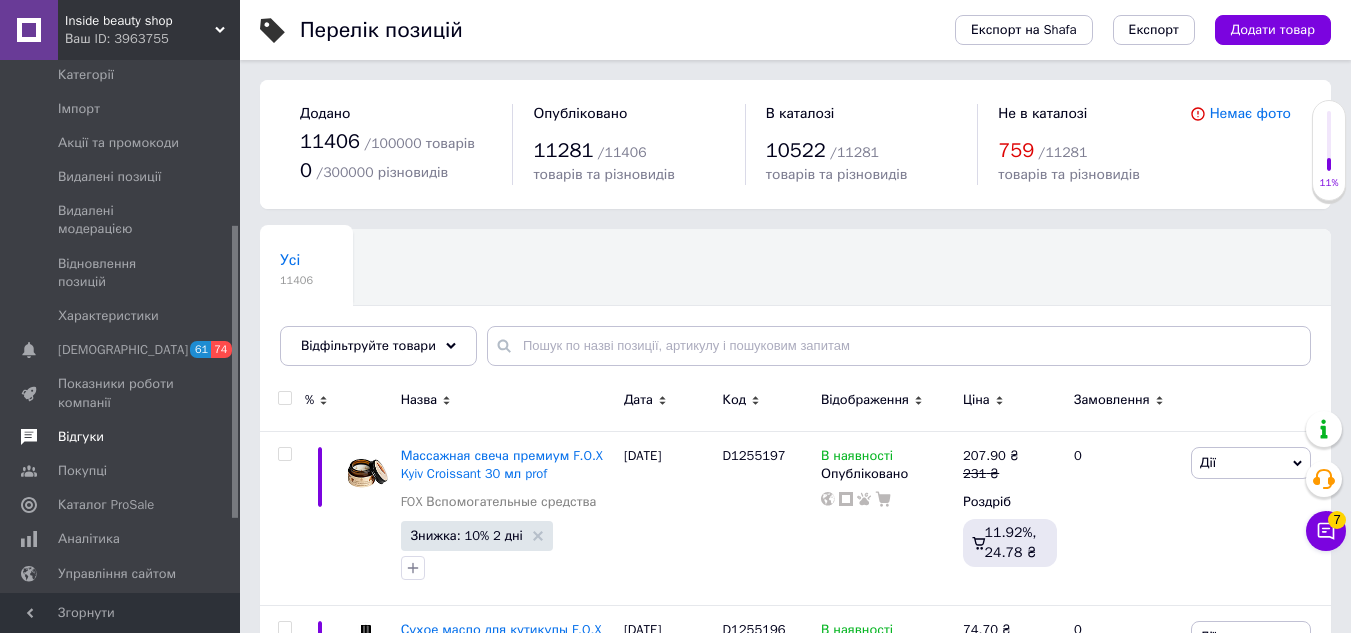 click on "Відгуки" at bounding box center [121, 437] 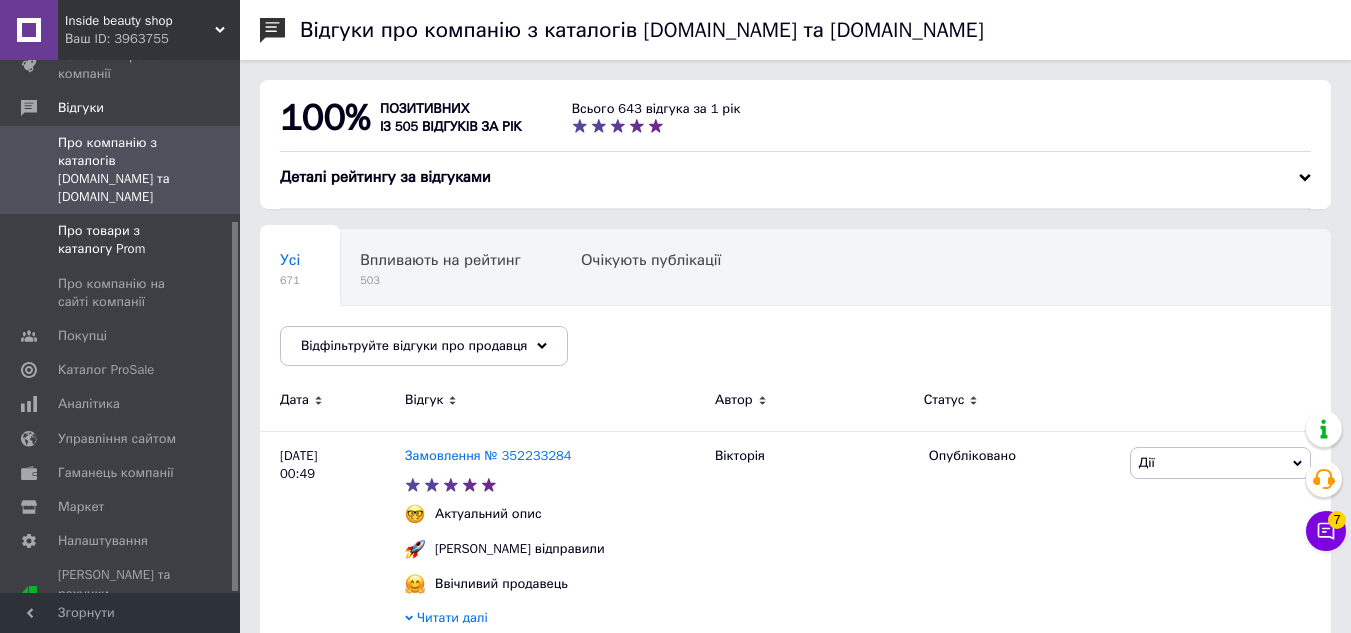 click on "Про товари з каталогу Prom" at bounding box center (121, 240) 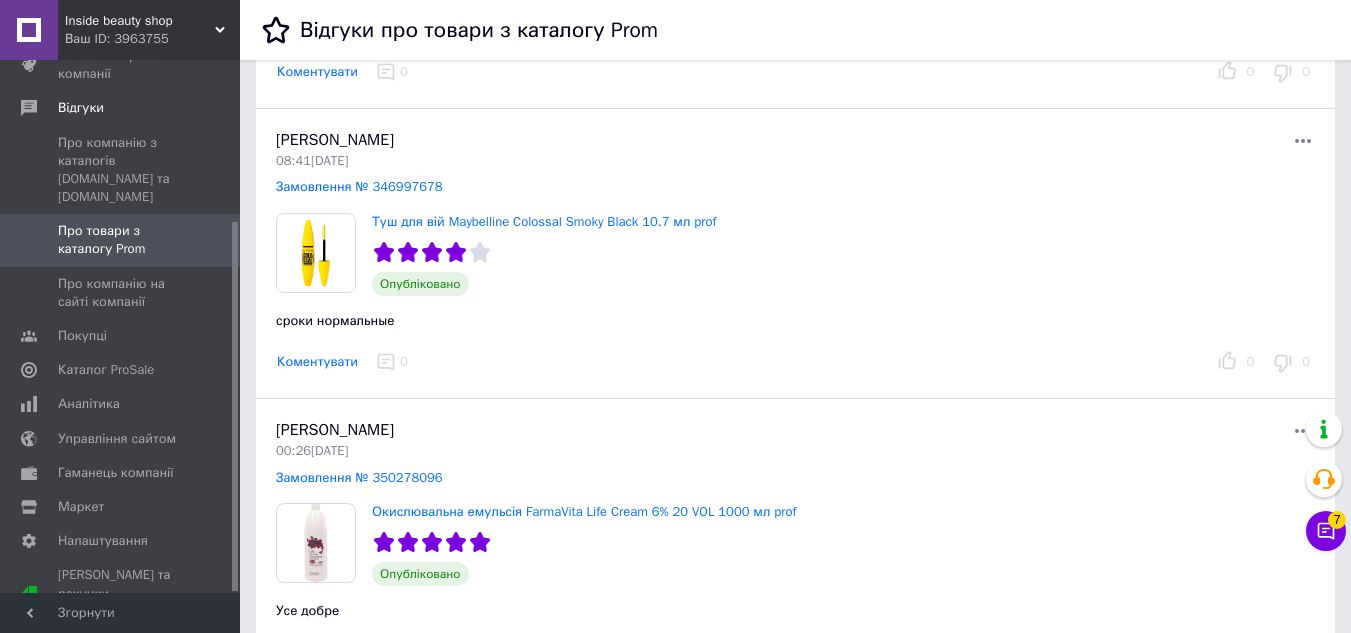 scroll, scrollTop: 700, scrollLeft: 0, axis: vertical 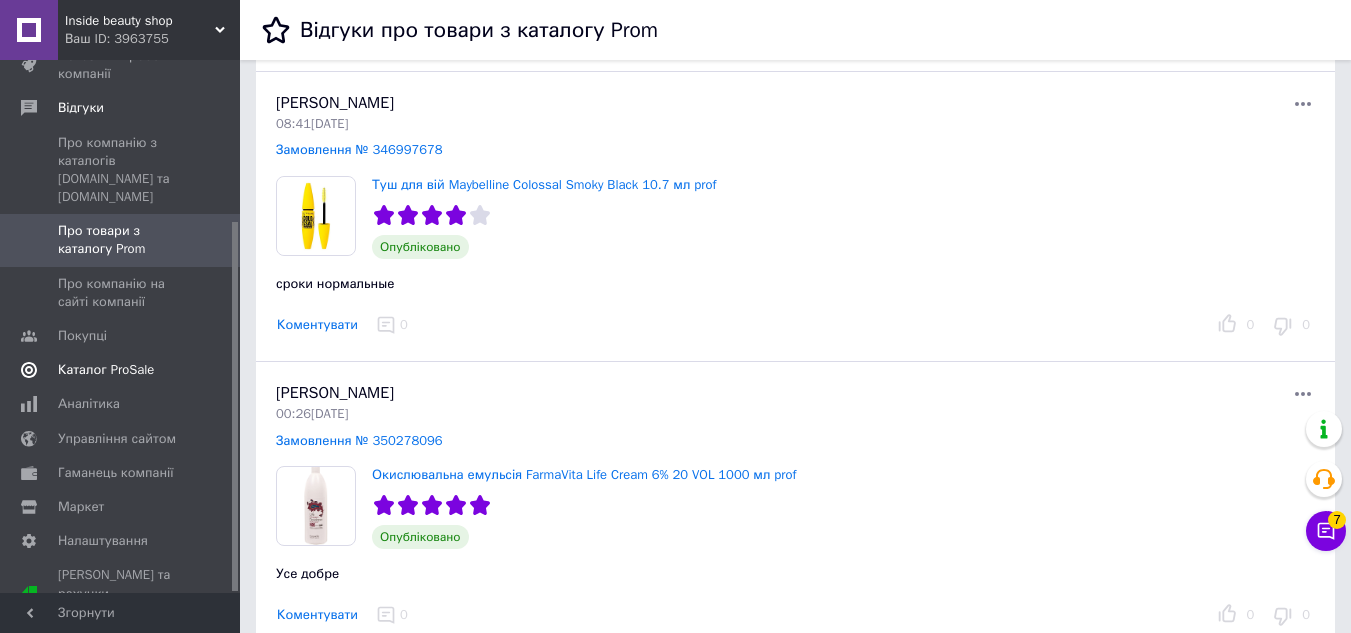 click on "Каталог ProSale" at bounding box center (106, 370) 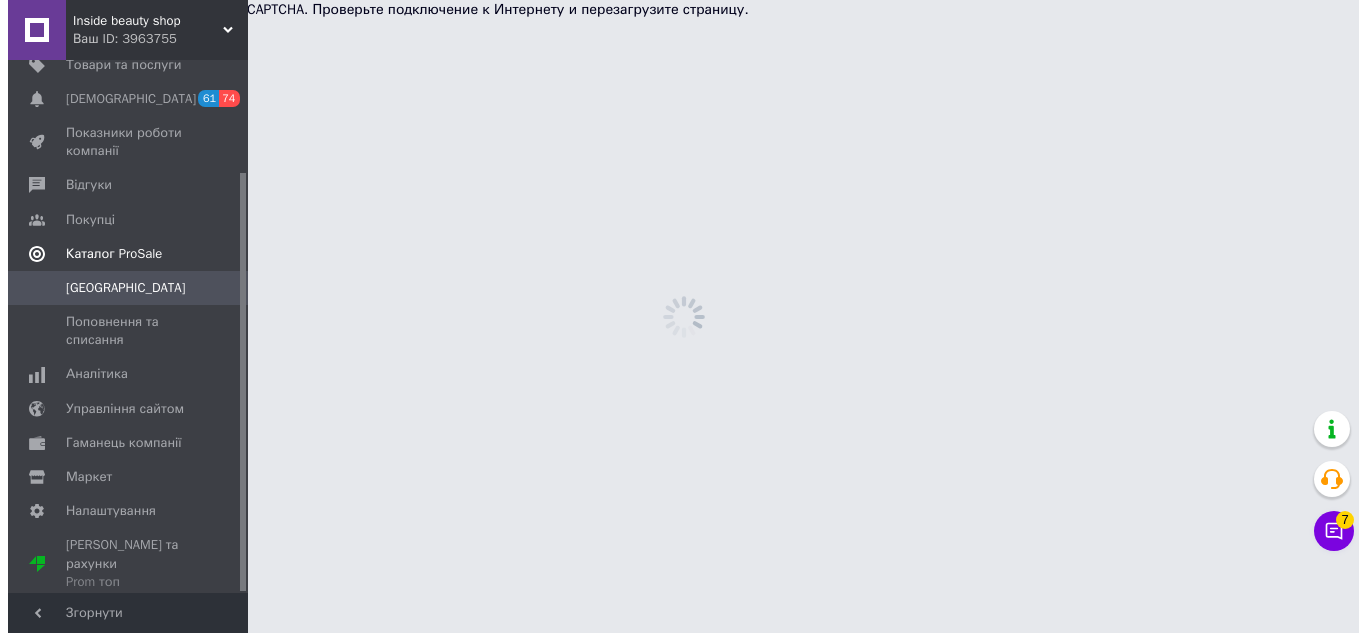 scroll, scrollTop: 0, scrollLeft: 0, axis: both 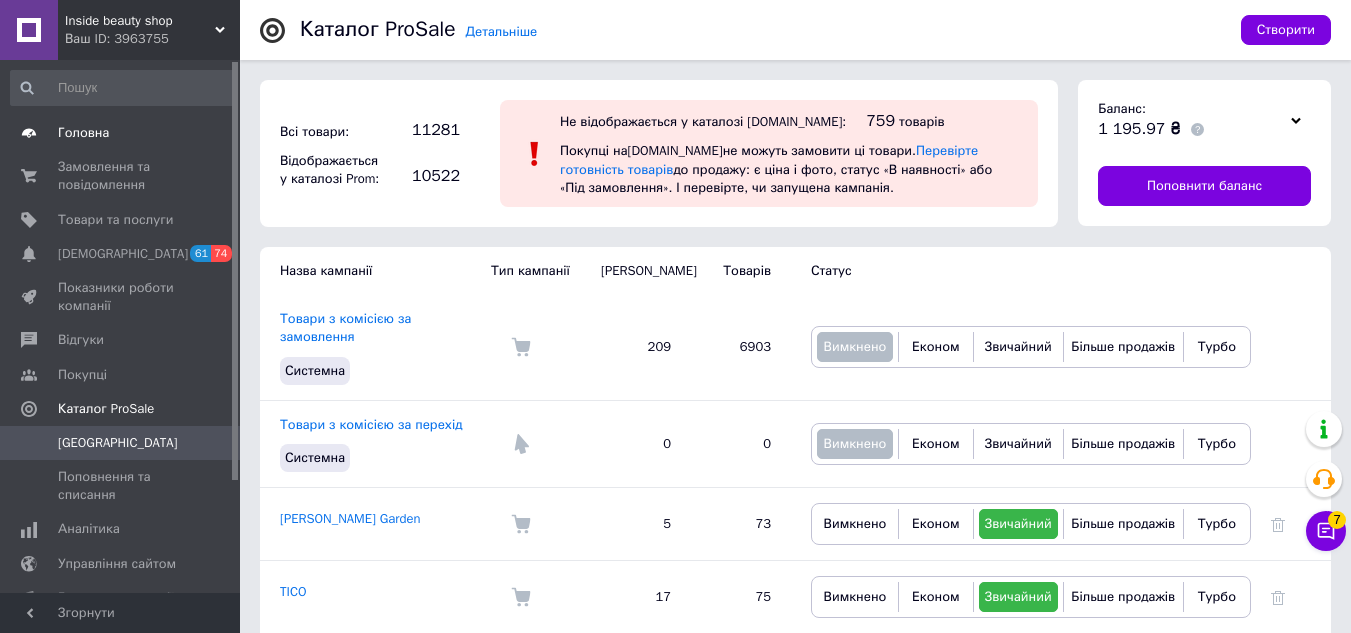 click on "Головна" at bounding box center (121, 133) 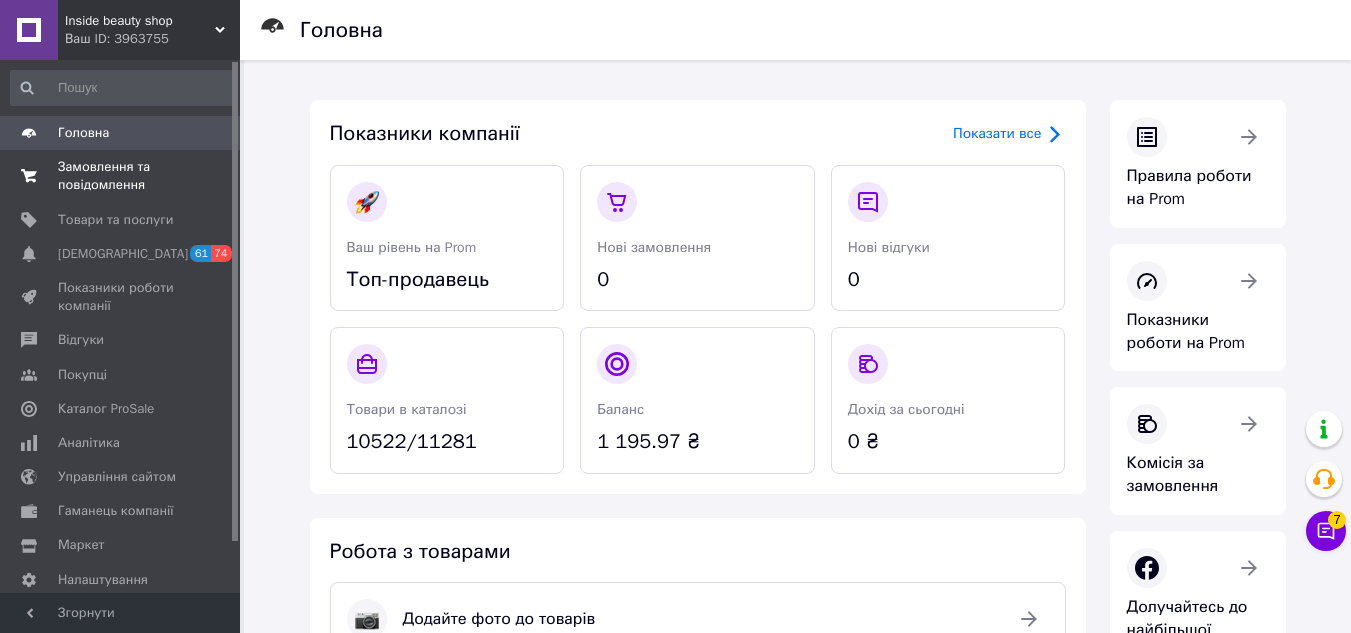 click on "Замовлення та повідомлення" at bounding box center [121, 176] 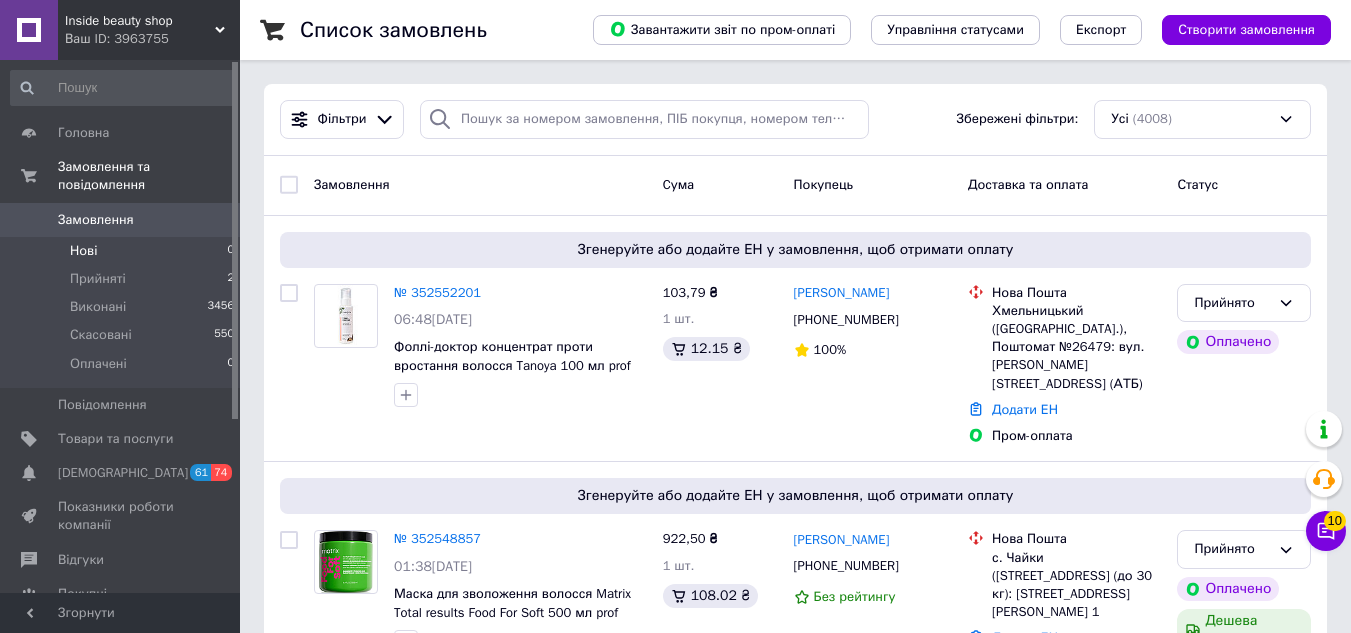 click on "Нові 0" at bounding box center [123, 251] 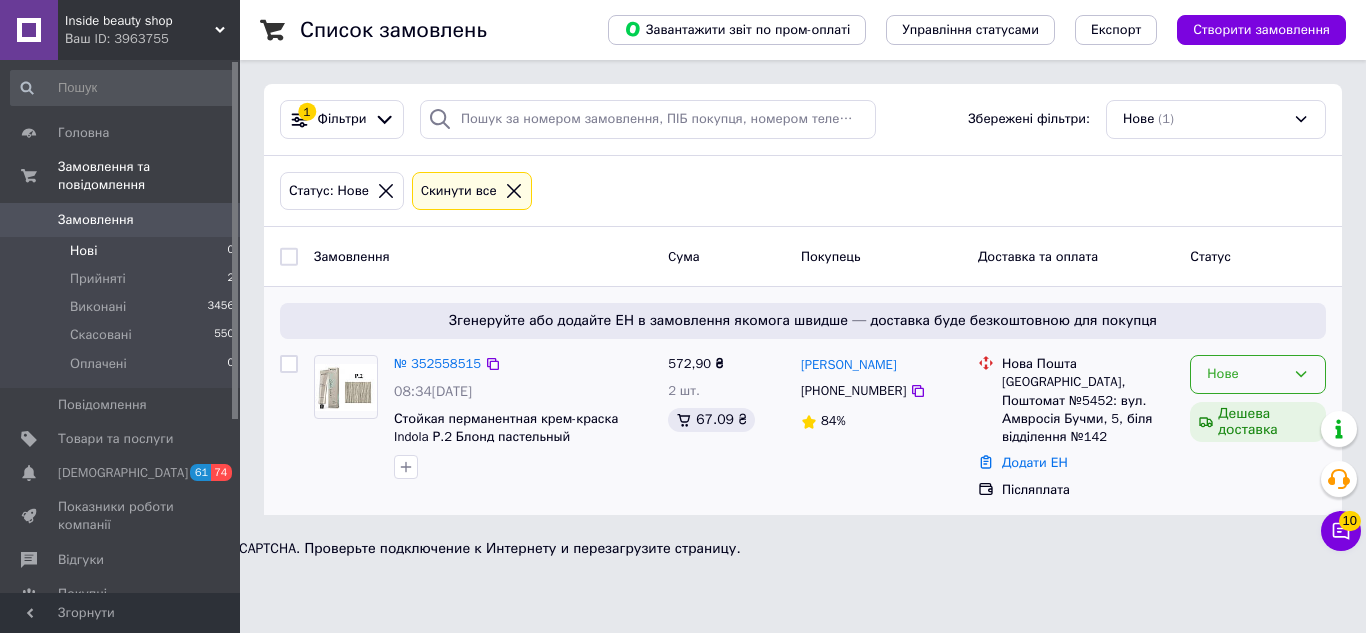click on "Нове" at bounding box center (1246, 374) 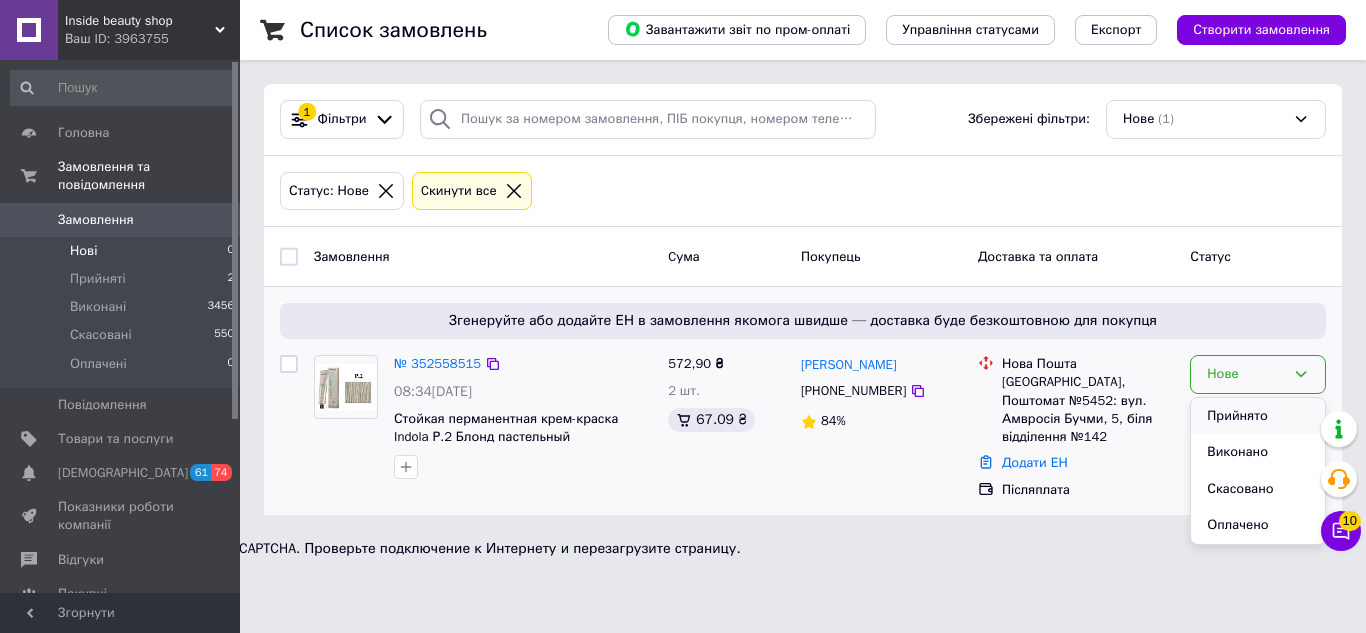 click on "Прийнято" at bounding box center [1258, 416] 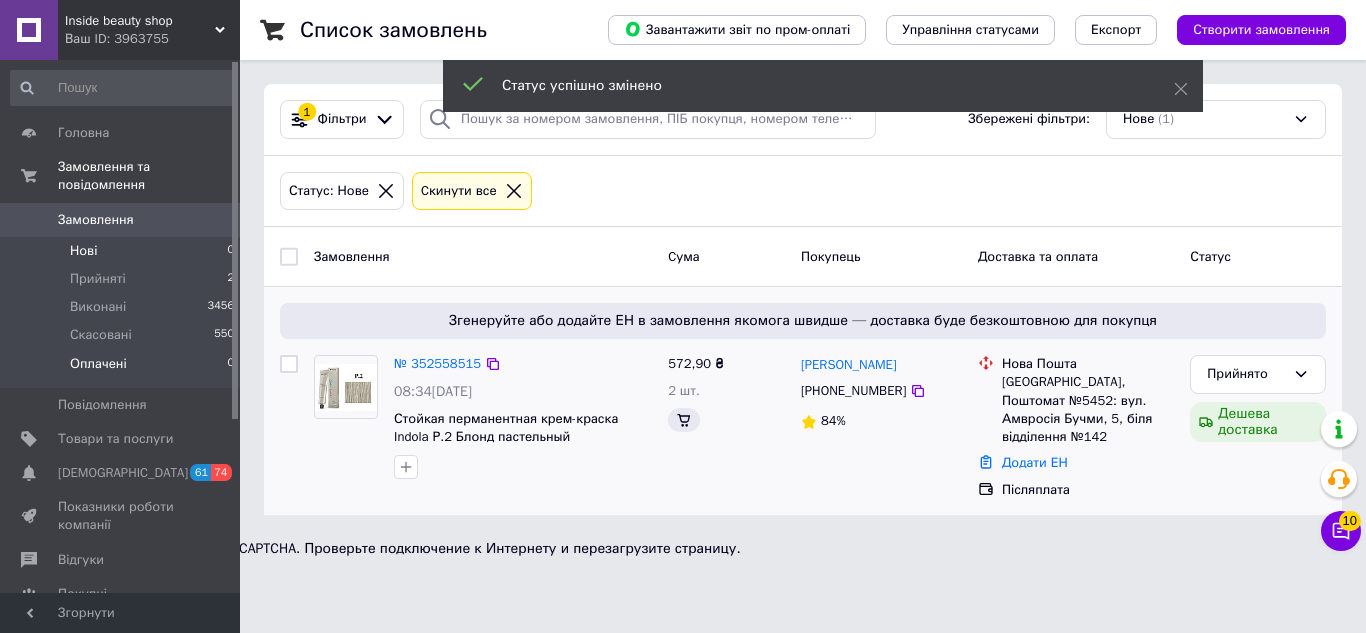click on "Оплачені 0" at bounding box center [123, 369] 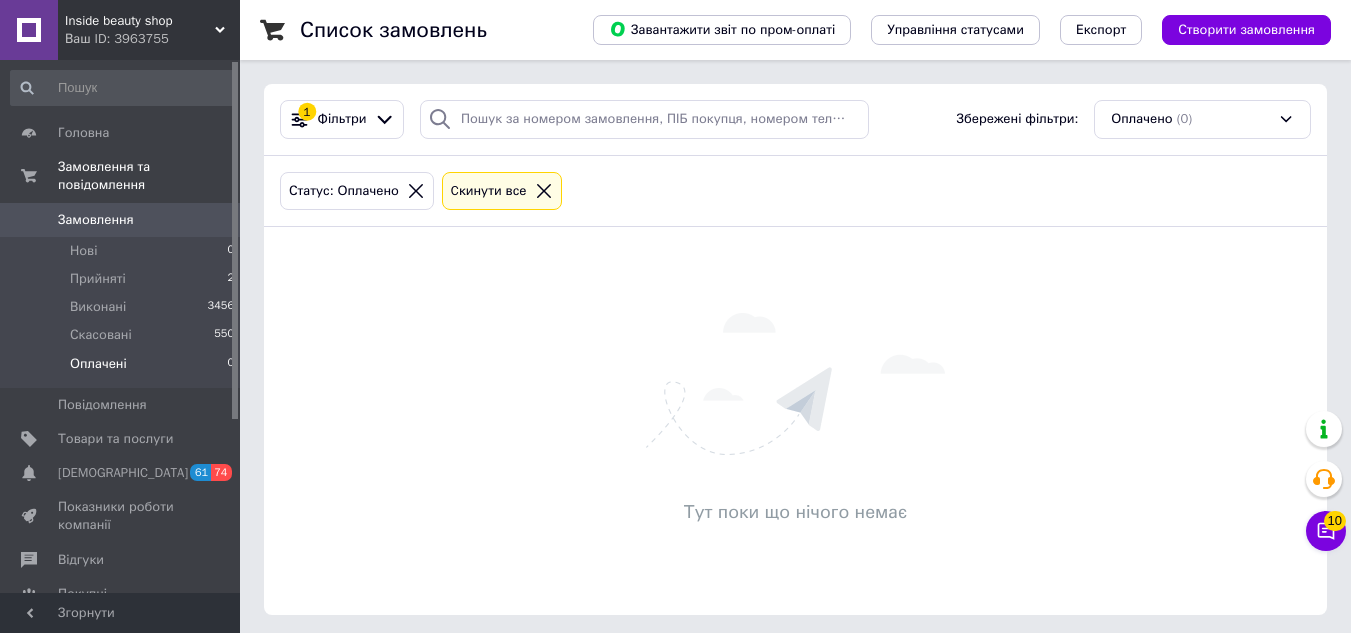 click on "Товари та послуги" at bounding box center (115, 439) 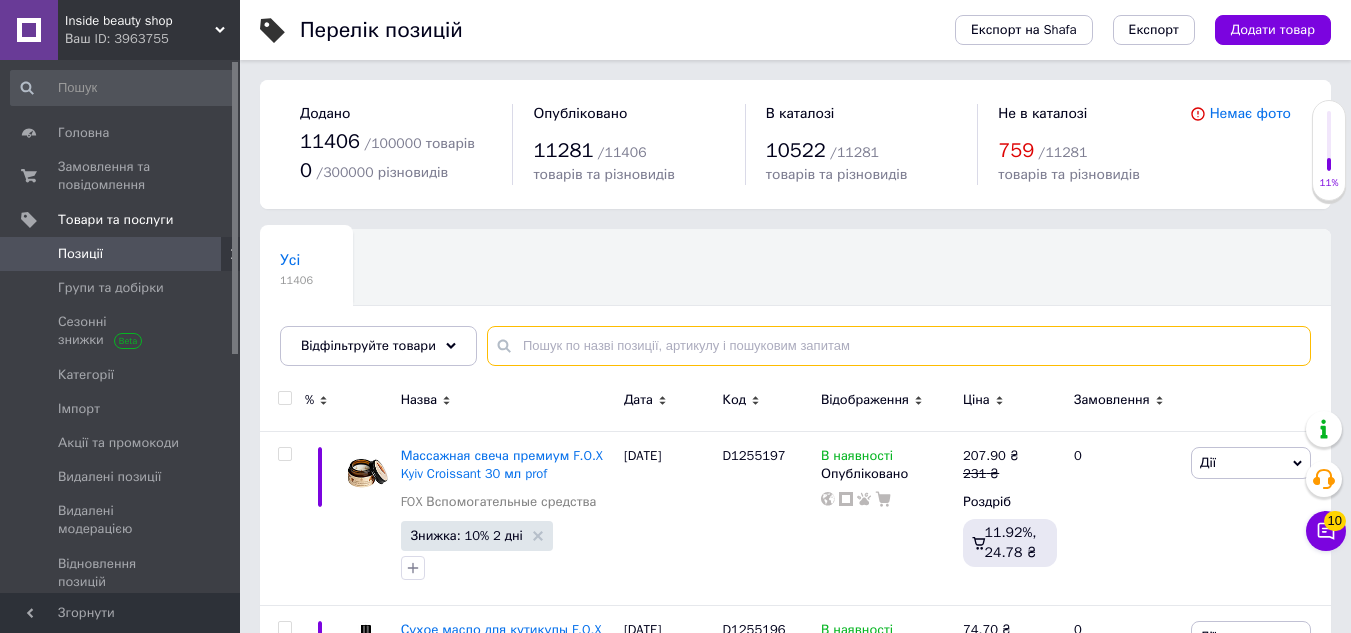 click at bounding box center (899, 346) 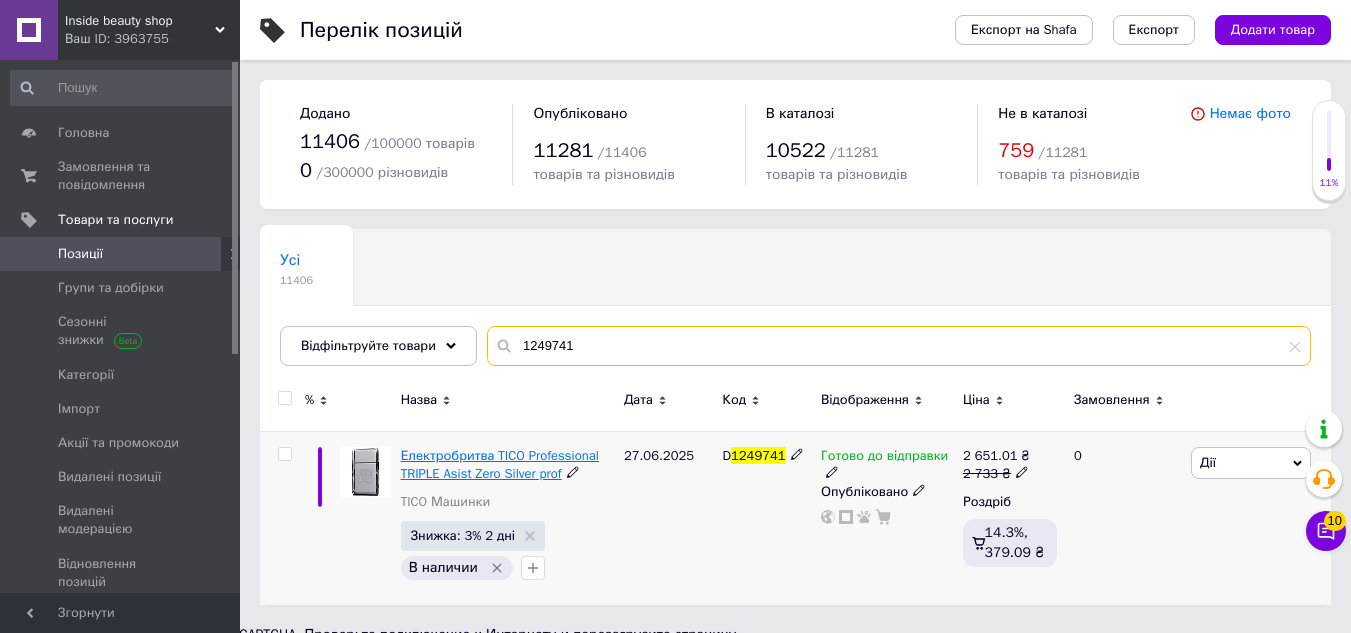 type on "1249741" 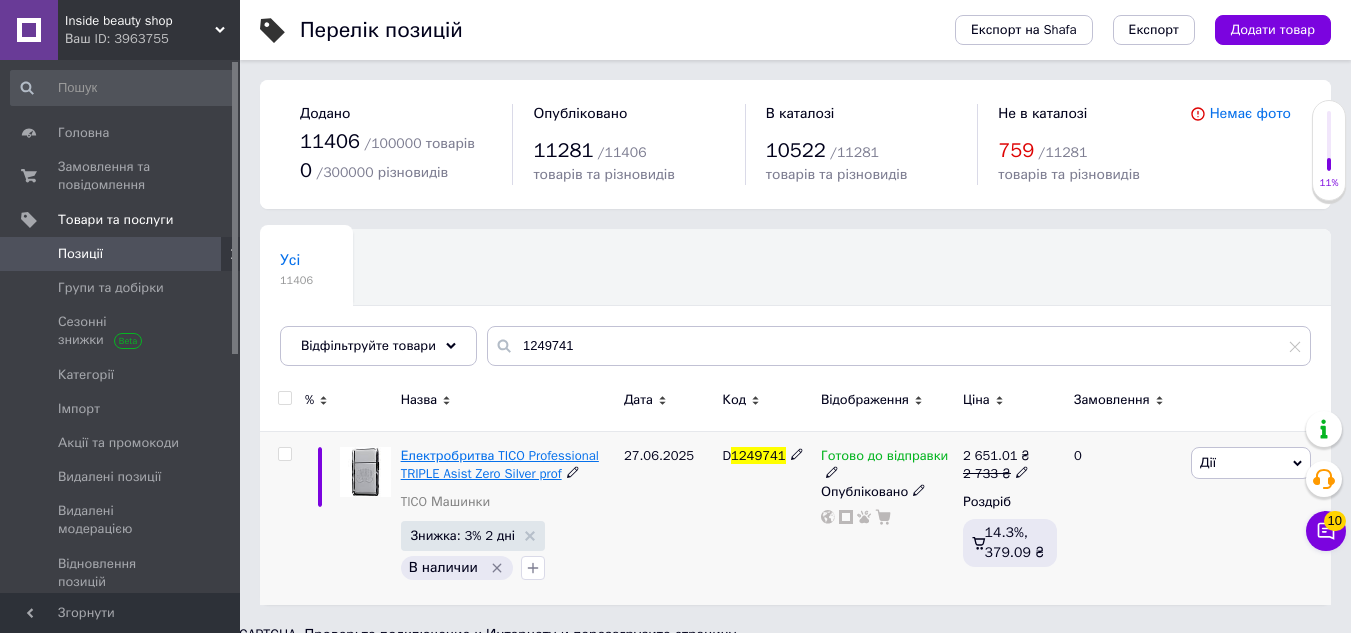 click on "Електробритва TICO Professional  TRIPLE Asist Zero Silver prof" at bounding box center [500, 464] 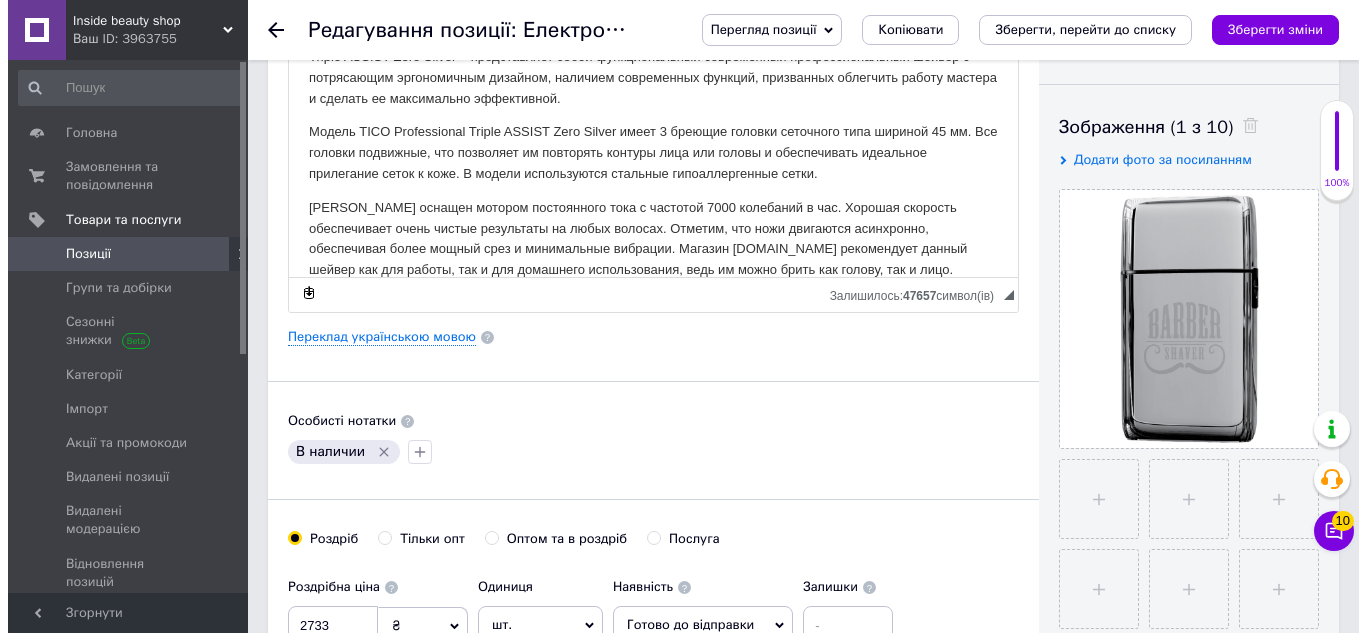 scroll, scrollTop: 200, scrollLeft: 0, axis: vertical 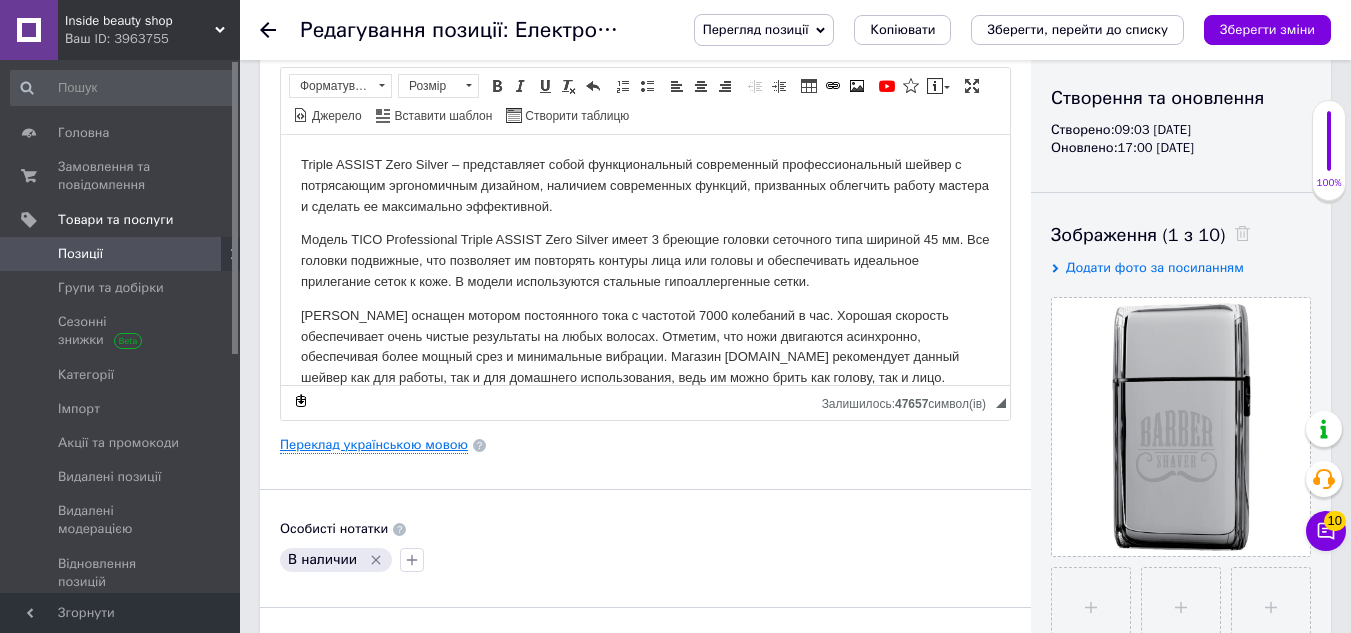 click on "Переклад українською мовою" at bounding box center (374, 445) 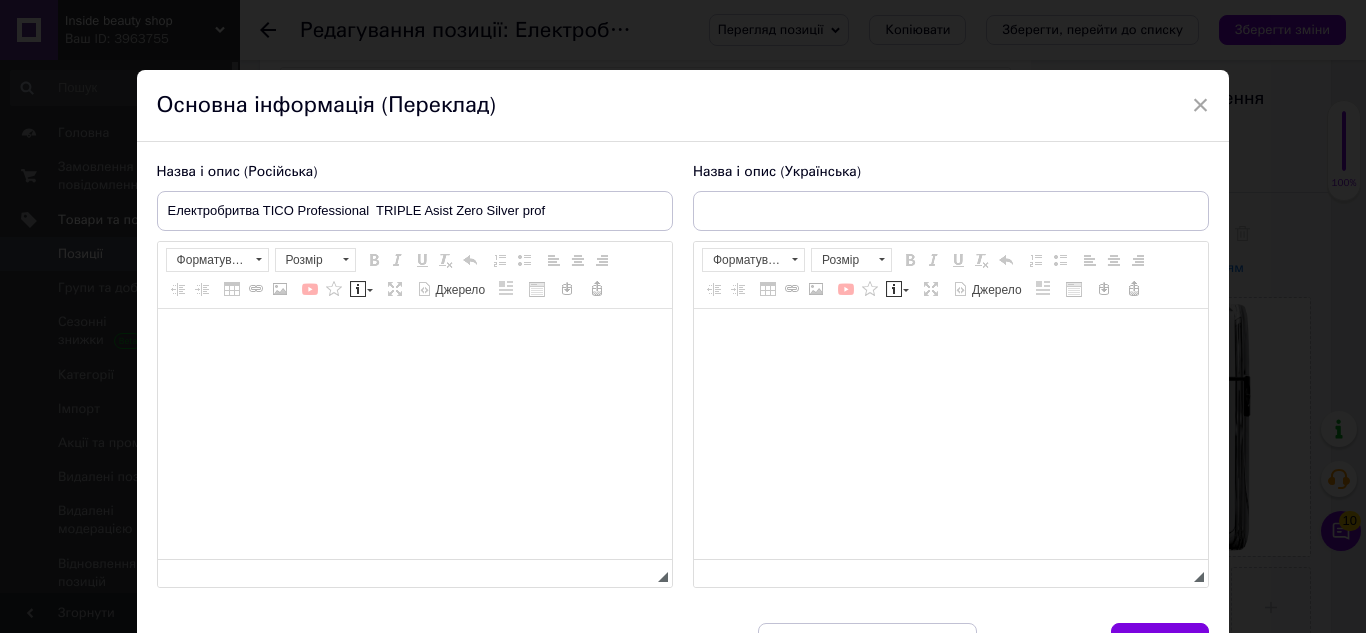 type on "Електробритва TICO Professional  TRIPLE Asist Zero Silver prof" 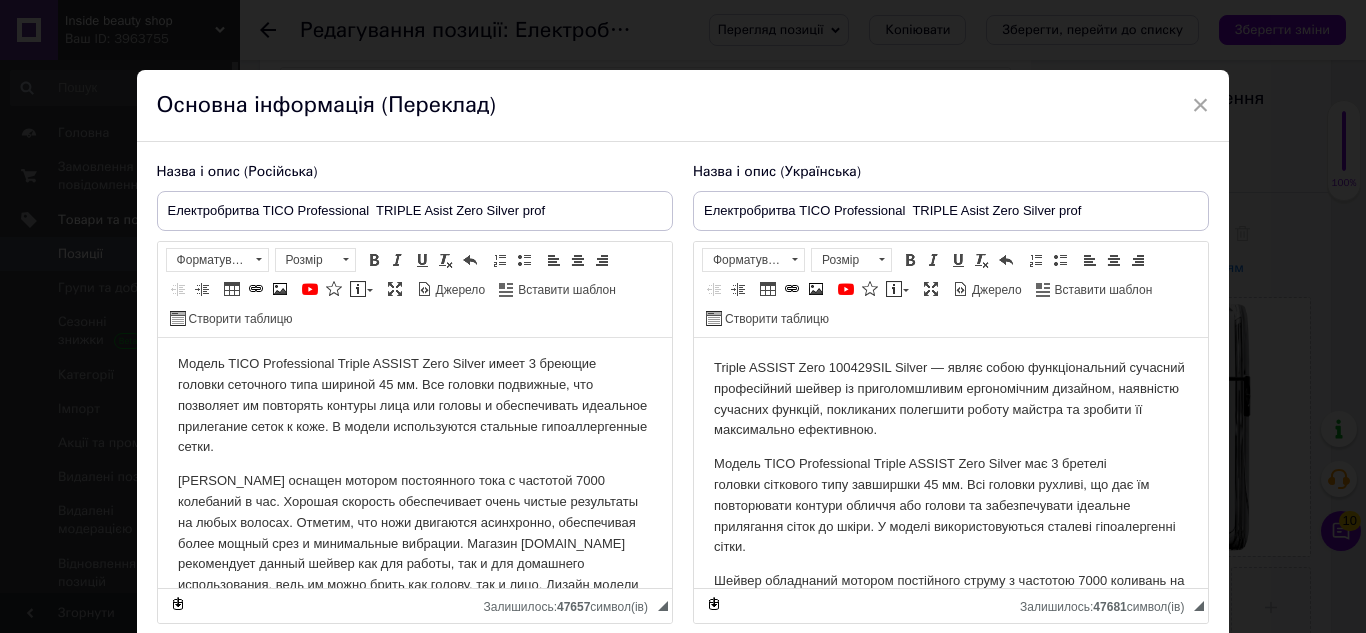 scroll, scrollTop: 200, scrollLeft: 0, axis: vertical 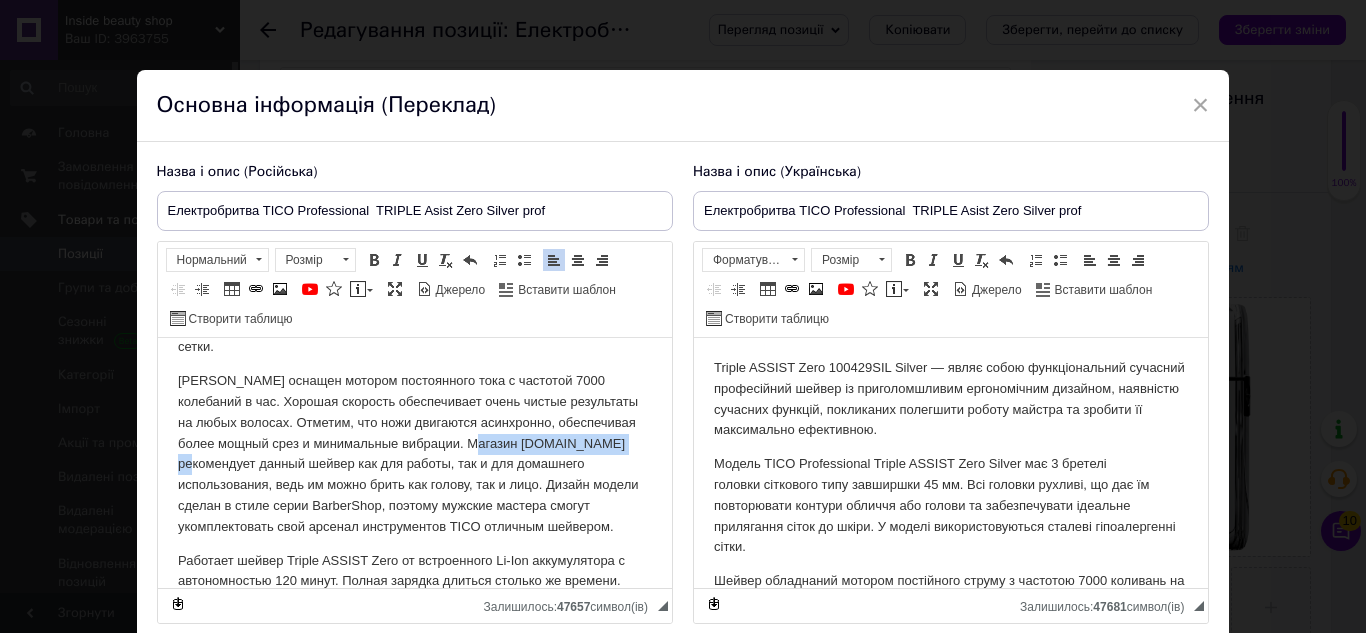 drag, startPoint x: 479, startPoint y: 446, endPoint x: 624, endPoint y: 444, distance: 145.0138 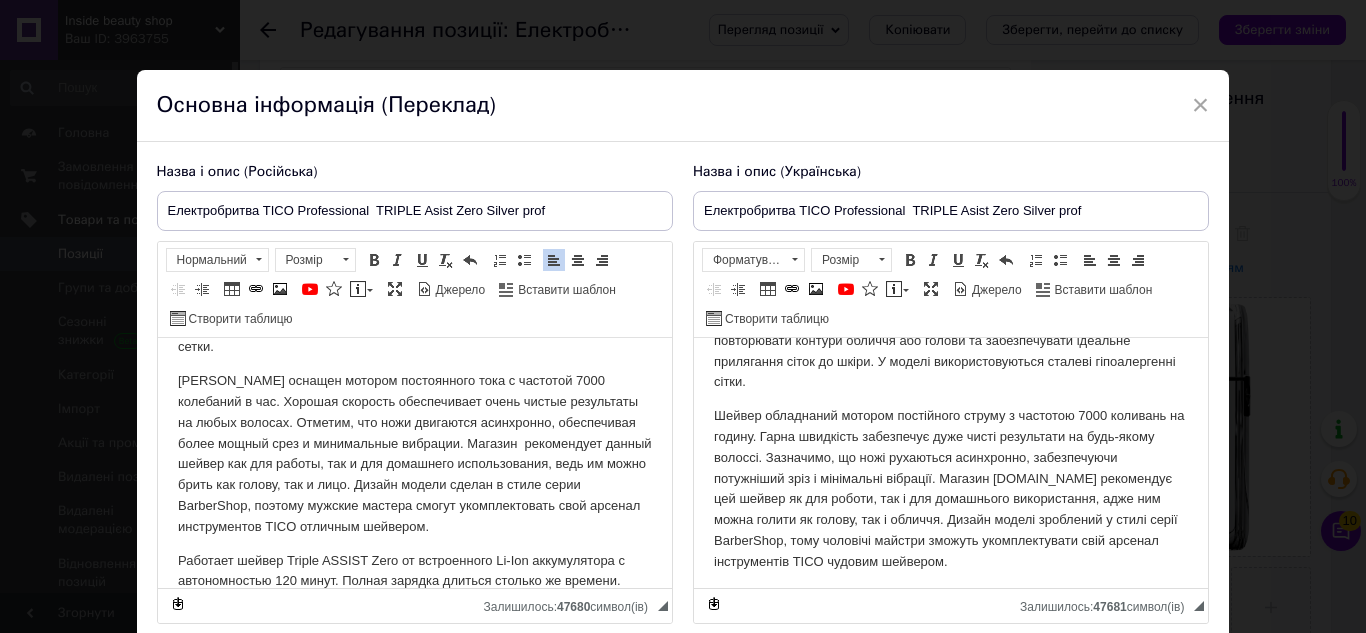 scroll, scrollTop: 200, scrollLeft: 0, axis: vertical 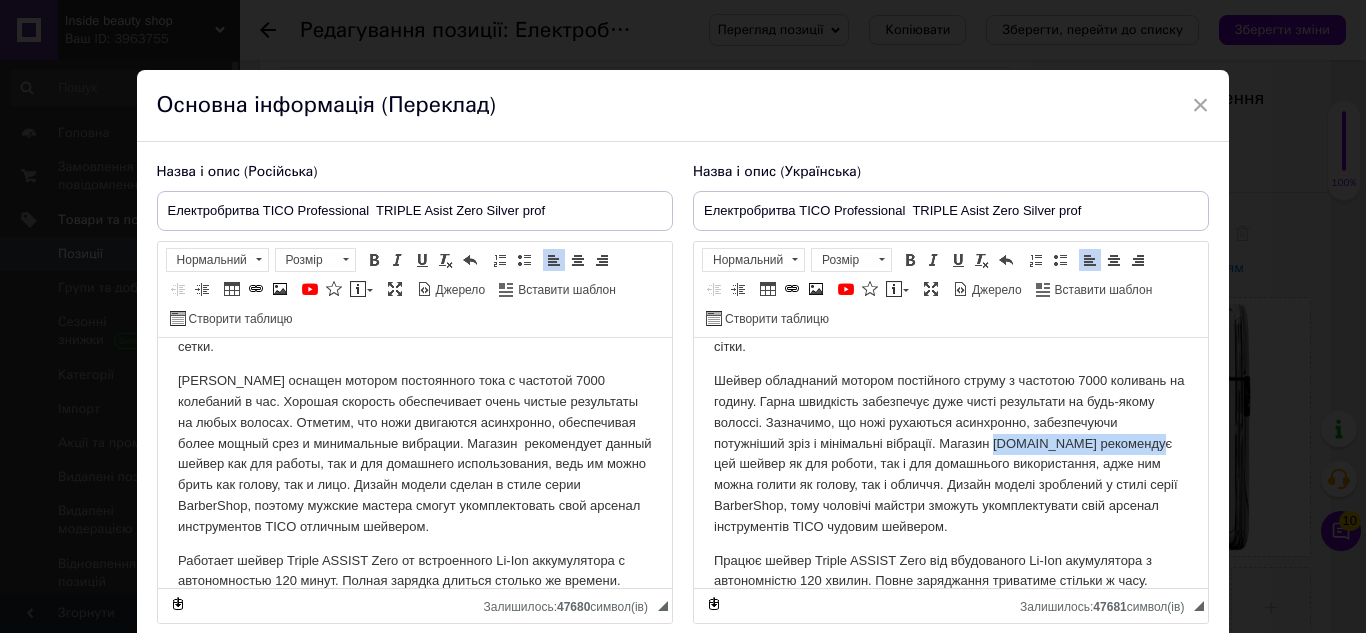 drag, startPoint x: 992, startPoint y: 444, endPoint x: 1139, endPoint y: 452, distance: 147.21753 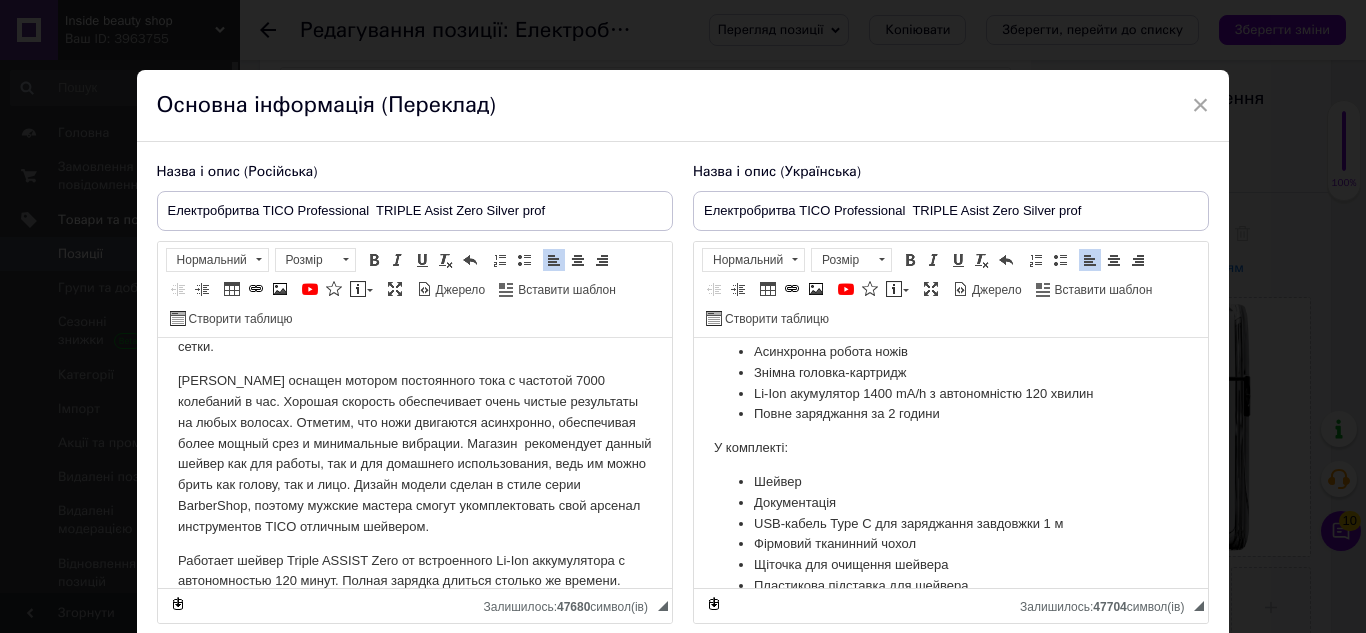 scroll, scrollTop: 884, scrollLeft: 0, axis: vertical 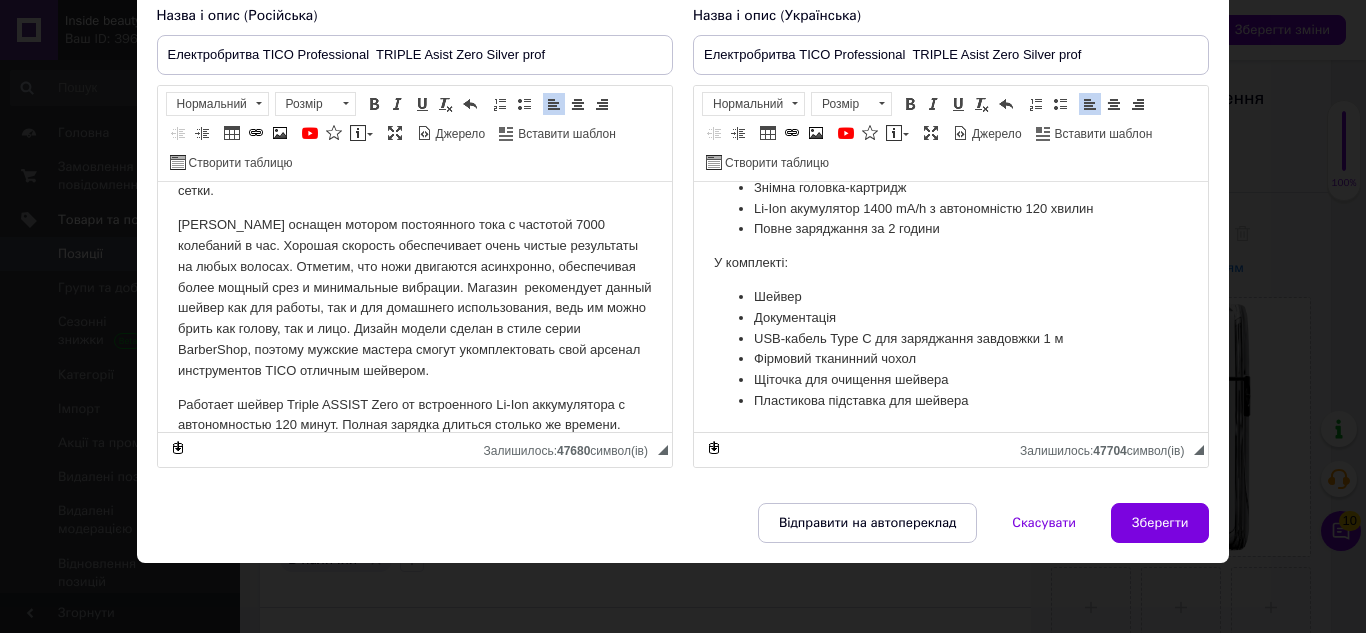 drag, startPoint x: 1156, startPoint y: 522, endPoint x: 1085, endPoint y: 164, distance: 364.9726 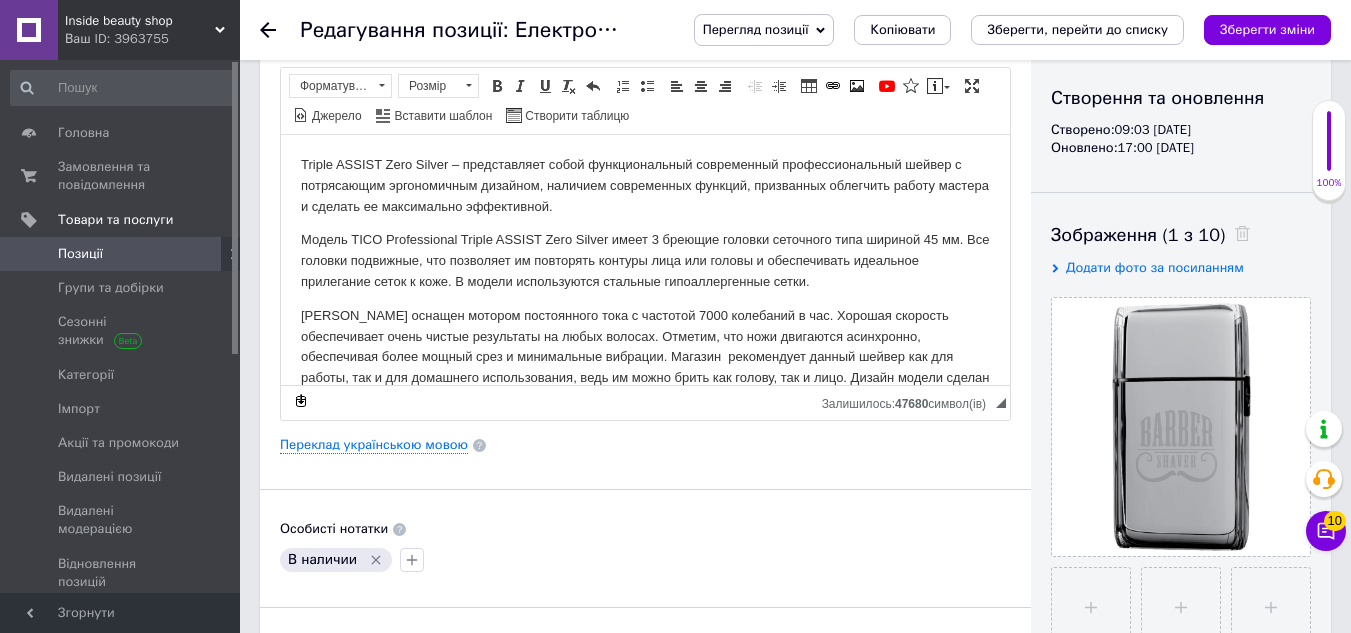 scroll, scrollTop: 0, scrollLeft: 0, axis: both 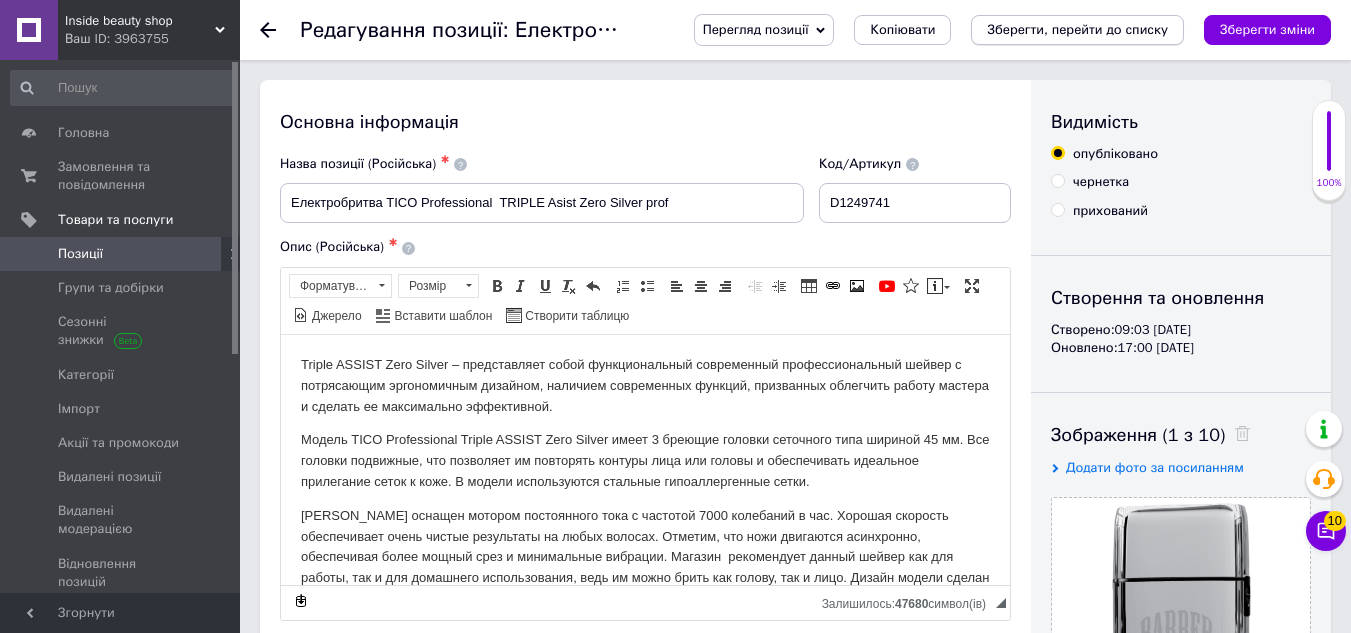 click on "Зберегти, перейти до списку" at bounding box center [1077, 29] 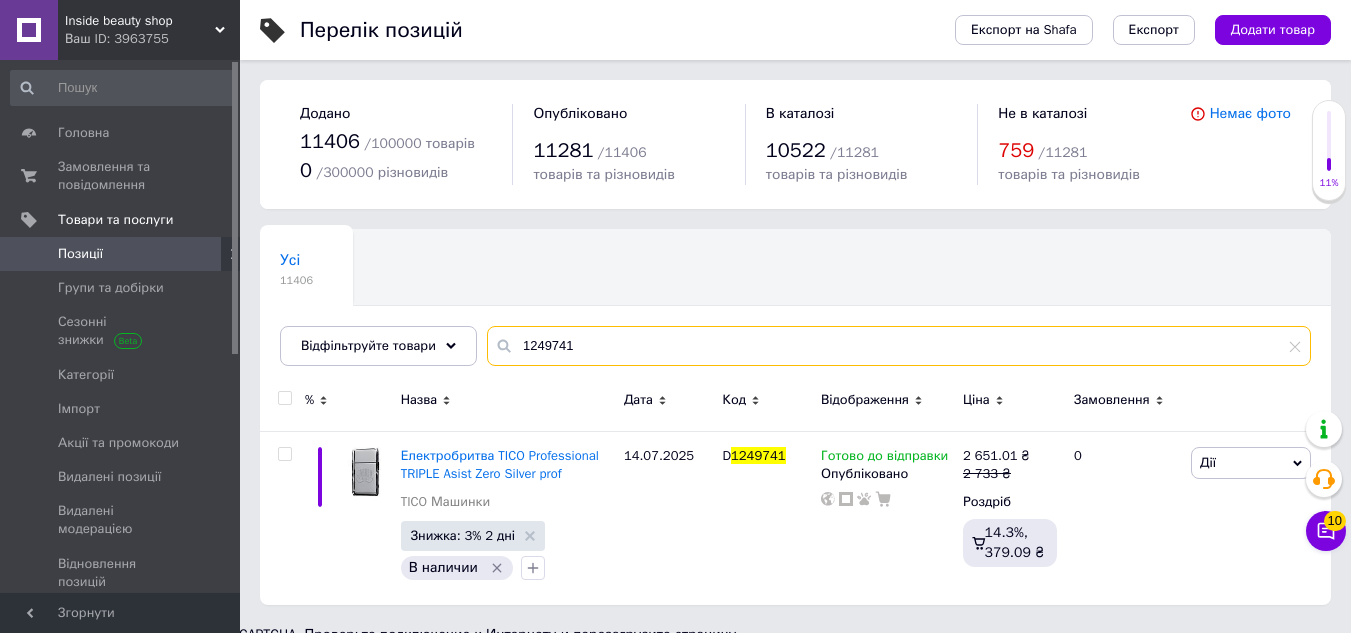 click on "1249741" at bounding box center (899, 346) 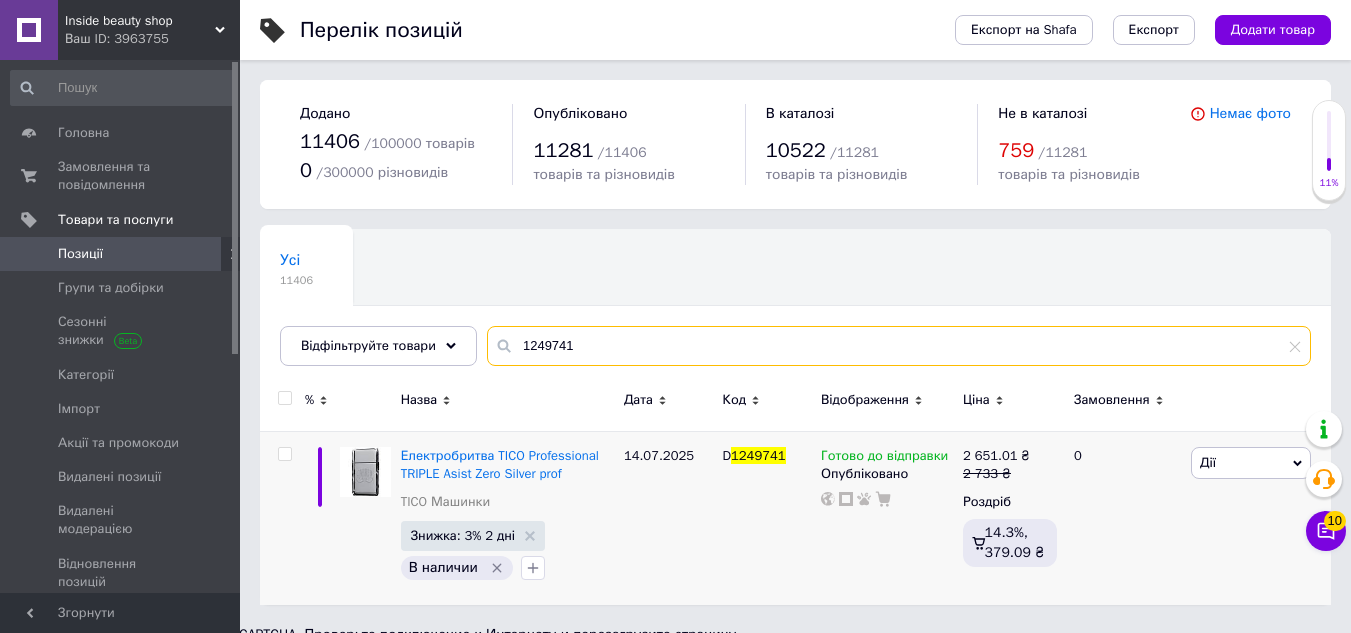 paste on "38" 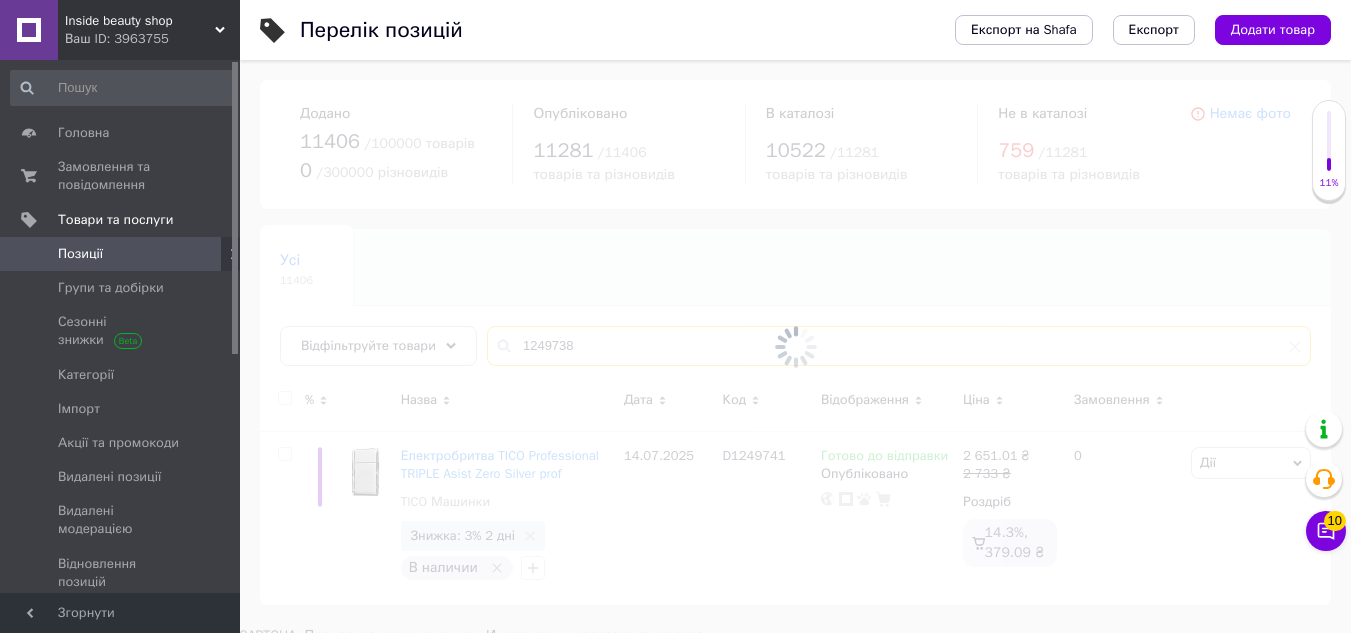 type on "1249738" 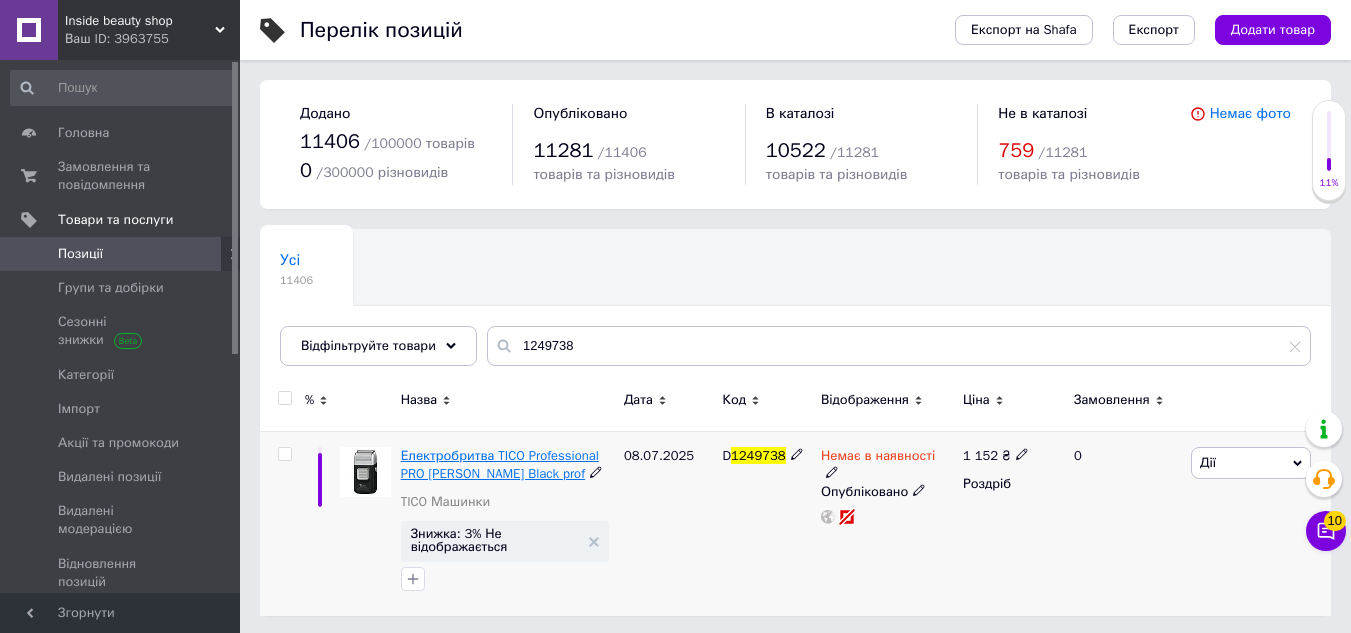click on "Електробритва TICO Professional PRO [PERSON_NAME] Black prof" at bounding box center (500, 464) 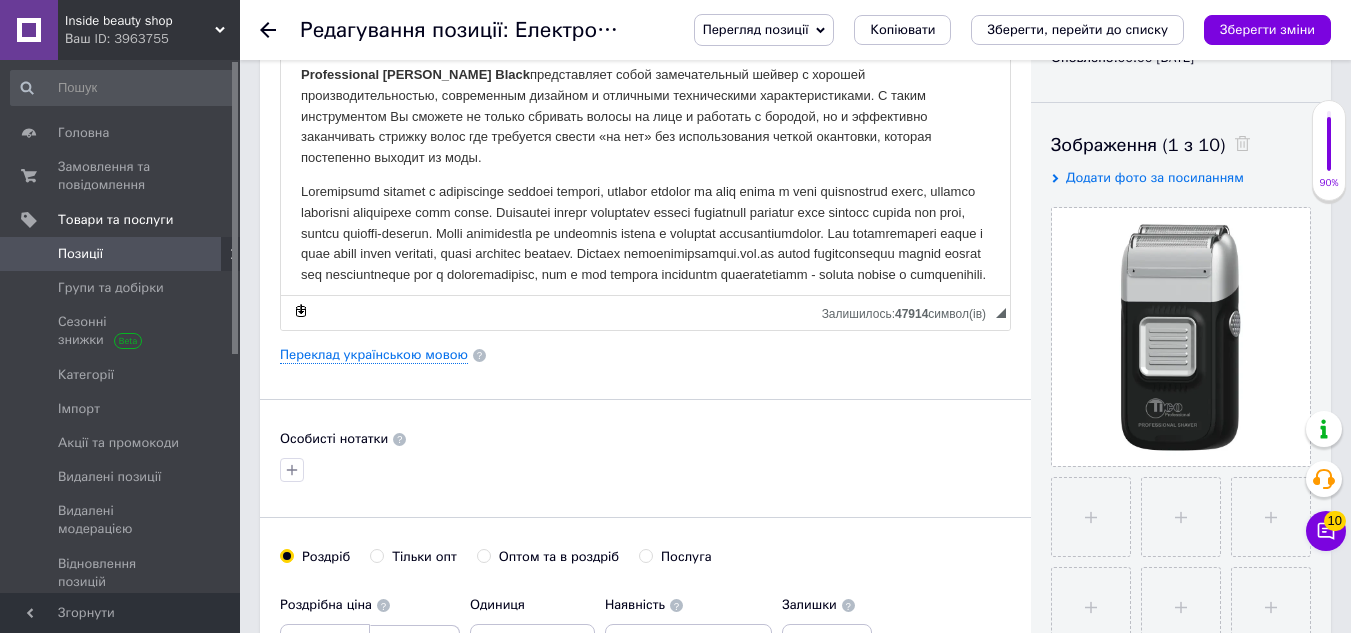scroll, scrollTop: 400, scrollLeft: 0, axis: vertical 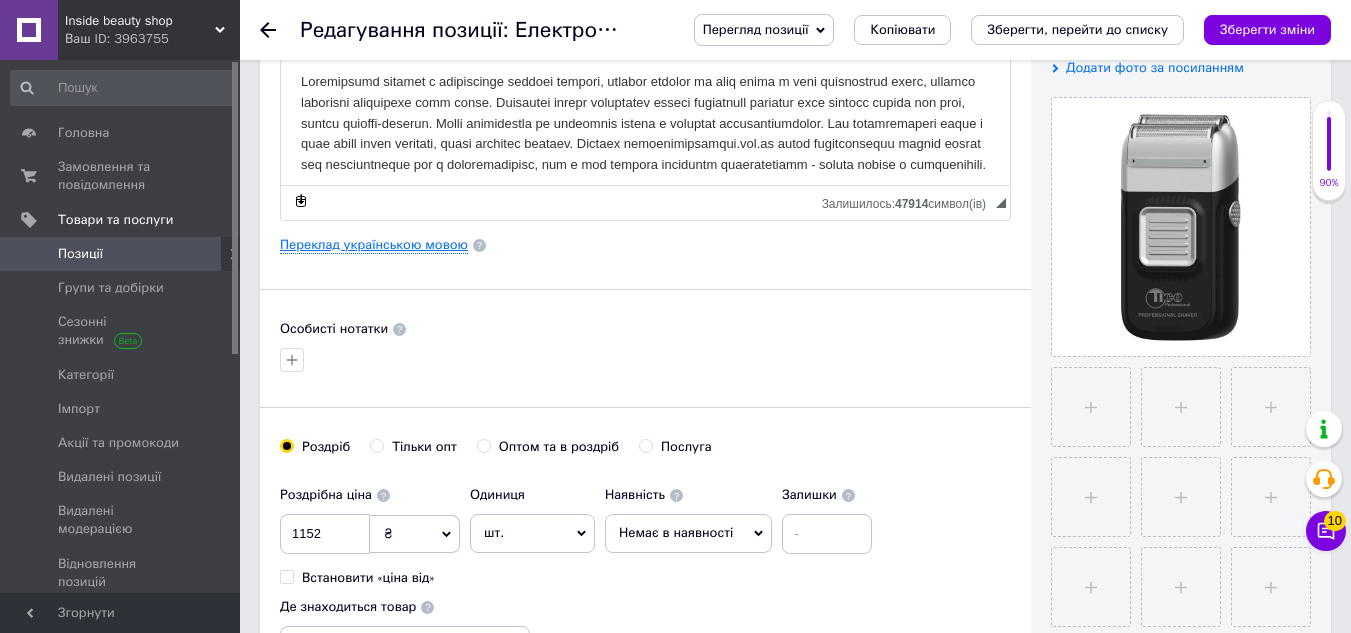 click on "Переклад українською мовою" at bounding box center (374, 245) 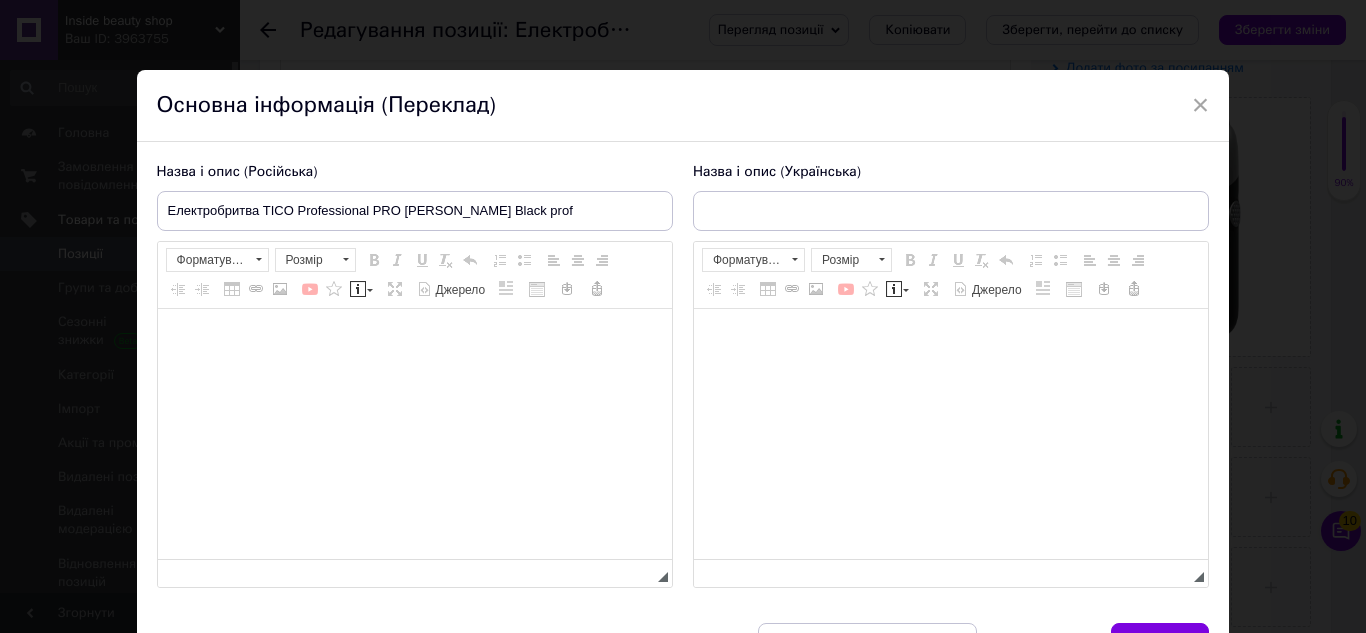 type on "Електробритва TICO Professional PRO [PERSON_NAME] Black prof" 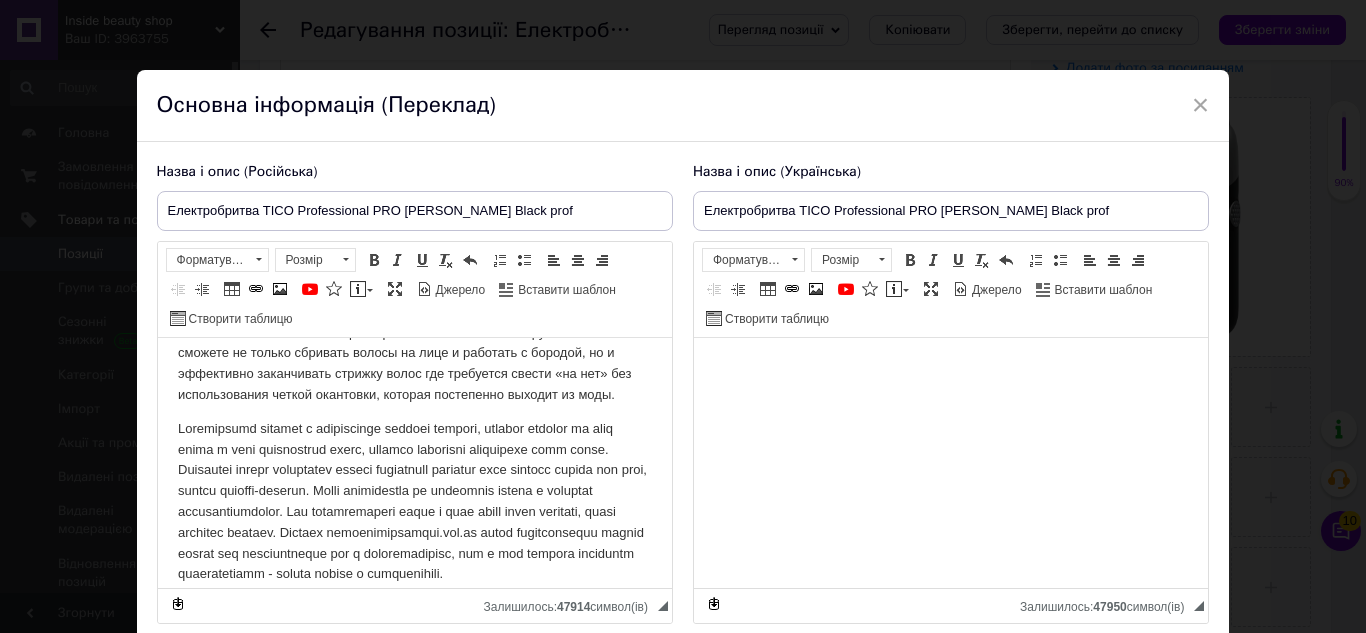 scroll, scrollTop: 100, scrollLeft: 0, axis: vertical 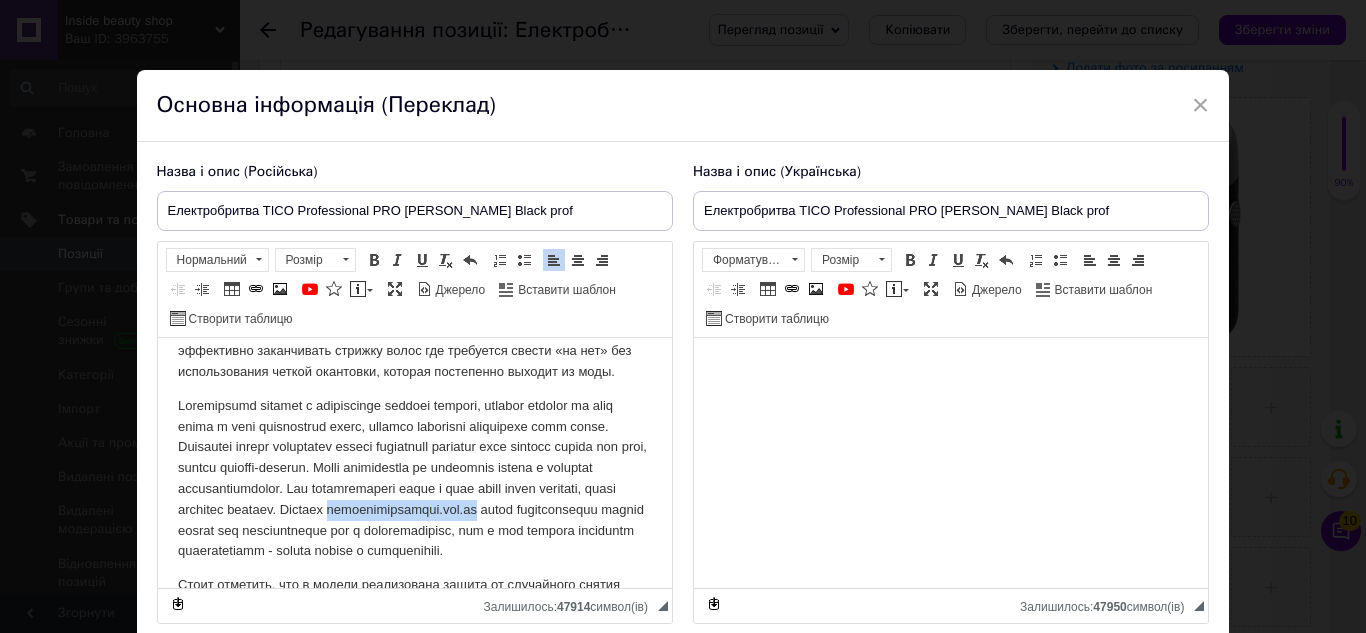 drag, startPoint x: 173, startPoint y: 529, endPoint x: 311, endPoint y: 528, distance: 138.00362 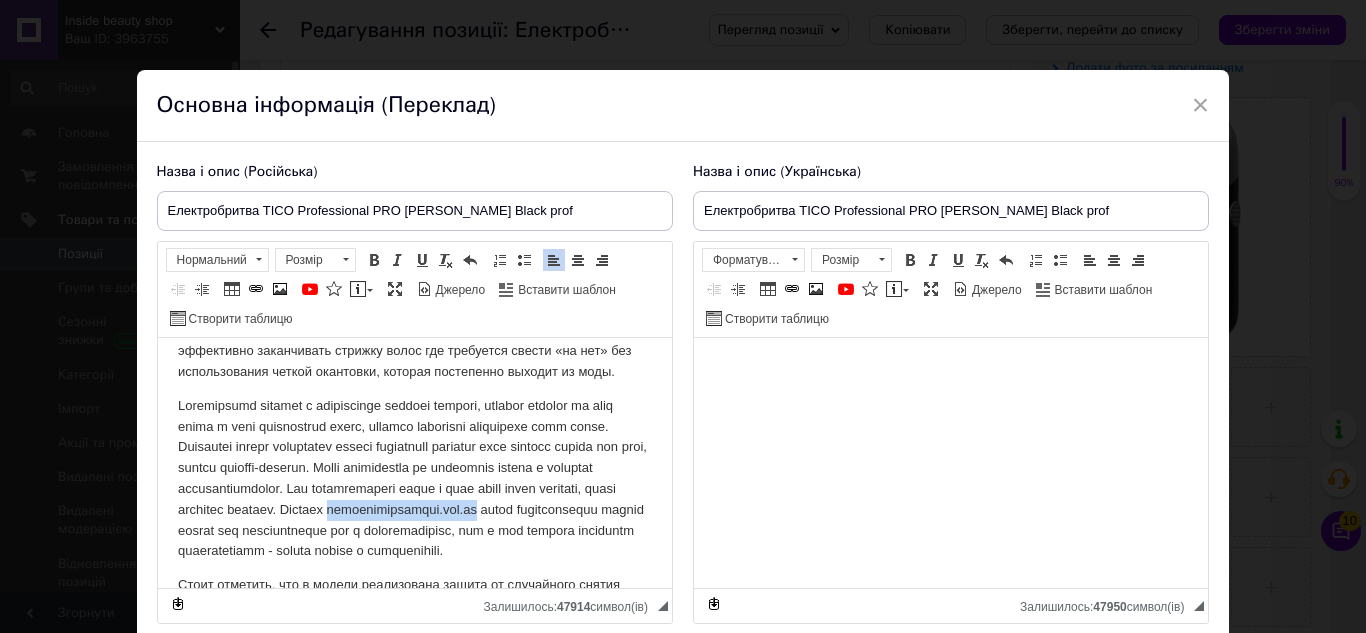 click on "Professional [PERSON_NAME] Black   представляет собой замечательный шейвер с хорошей производительностью, современным дизайном и отличными техническими характеристиками. С таким инструментом Вы сможете не только сбривать волосы на лице и работать с бородой, но и эффективно заканчивать стрижку волос где требуется свести «на нет» без использования четкой окантовки, которая постепенно выходит из моды.   Особенности модели Professional [PERSON_NAME] Black : Мощный и функциональный Двойная бреющая система Плавающие сетки Гипоаллергенные сетки из титана Асинхронные независимые ножи" at bounding box center [414, 743] 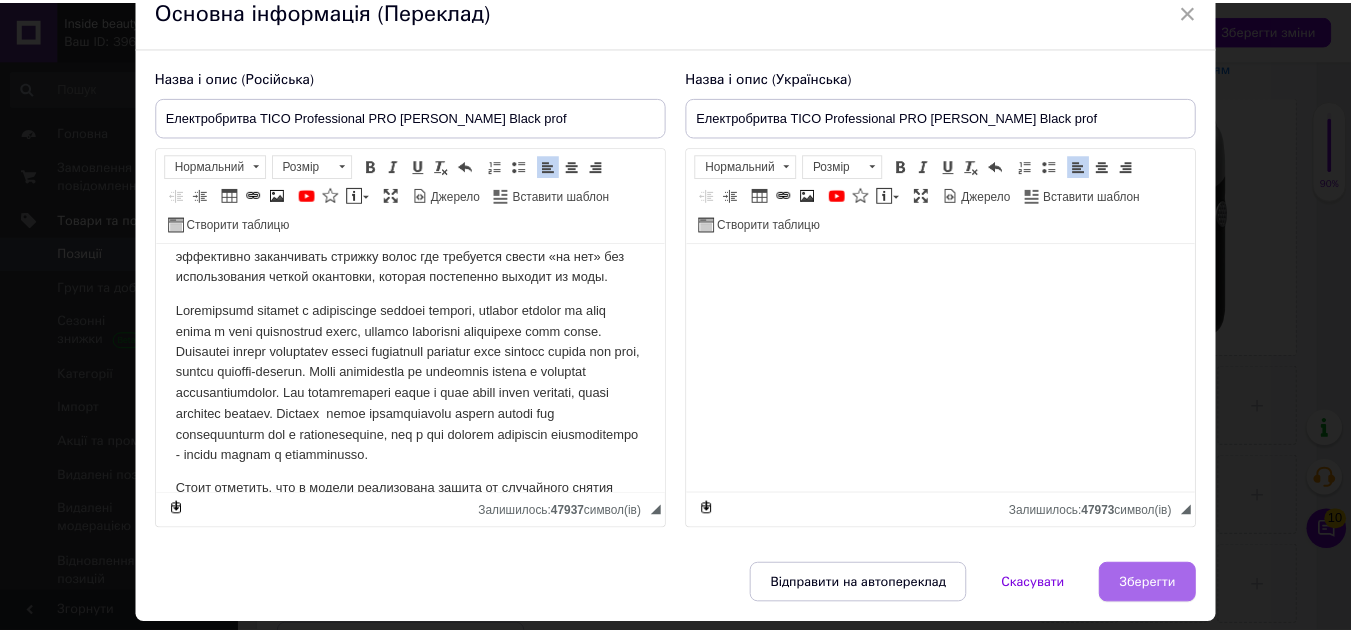 scroll, scrollTop: 156, scrollLeft: 0, axis: vertical 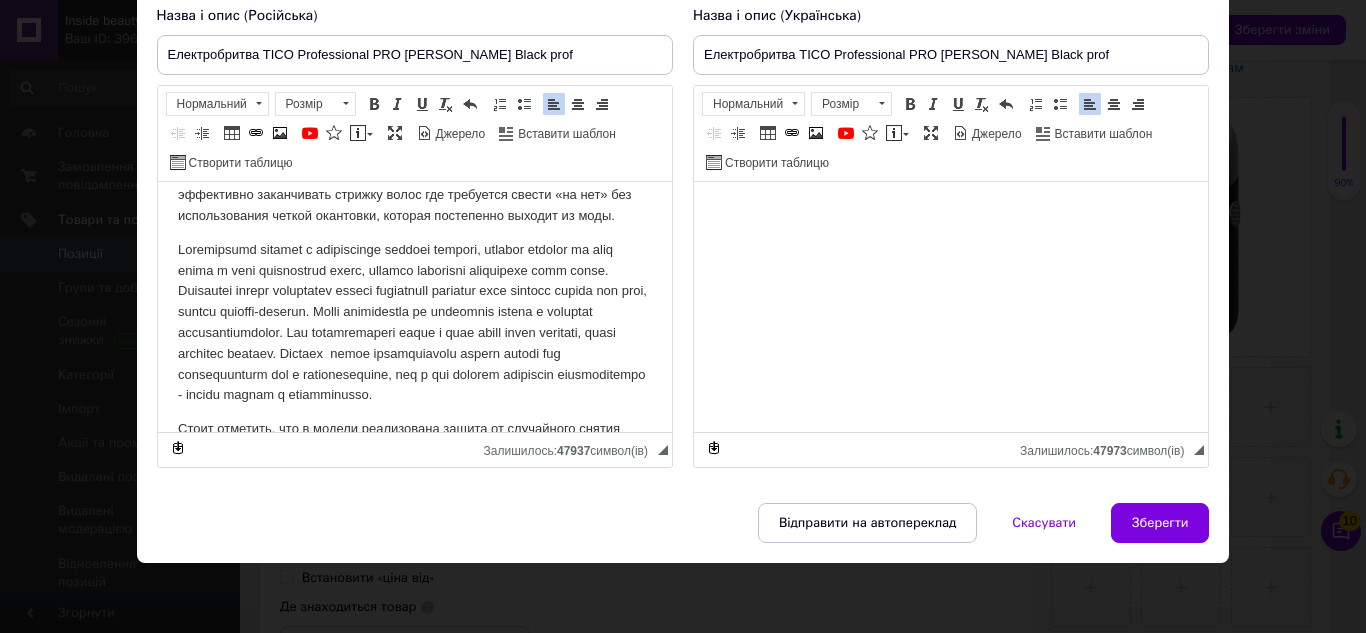 click on "Зберегти" at bounding box center [1160, 523] 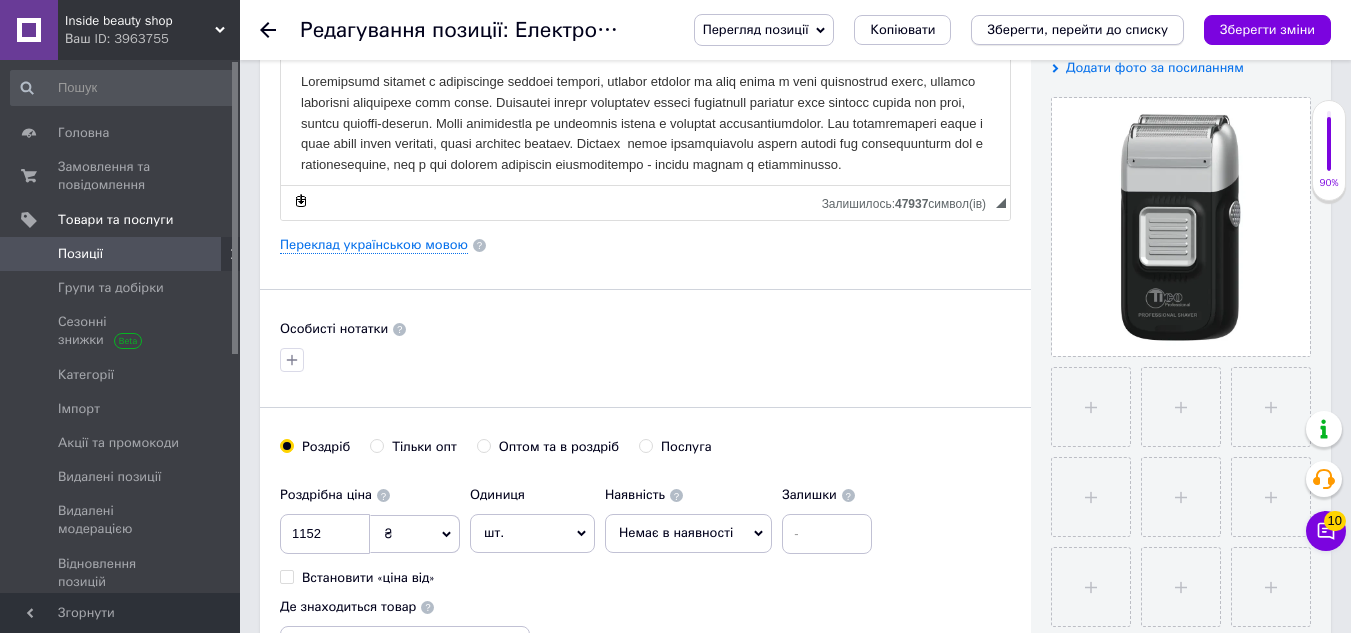 click on "Зберегти, перейти до списку" at bounding box center (1077, 29) 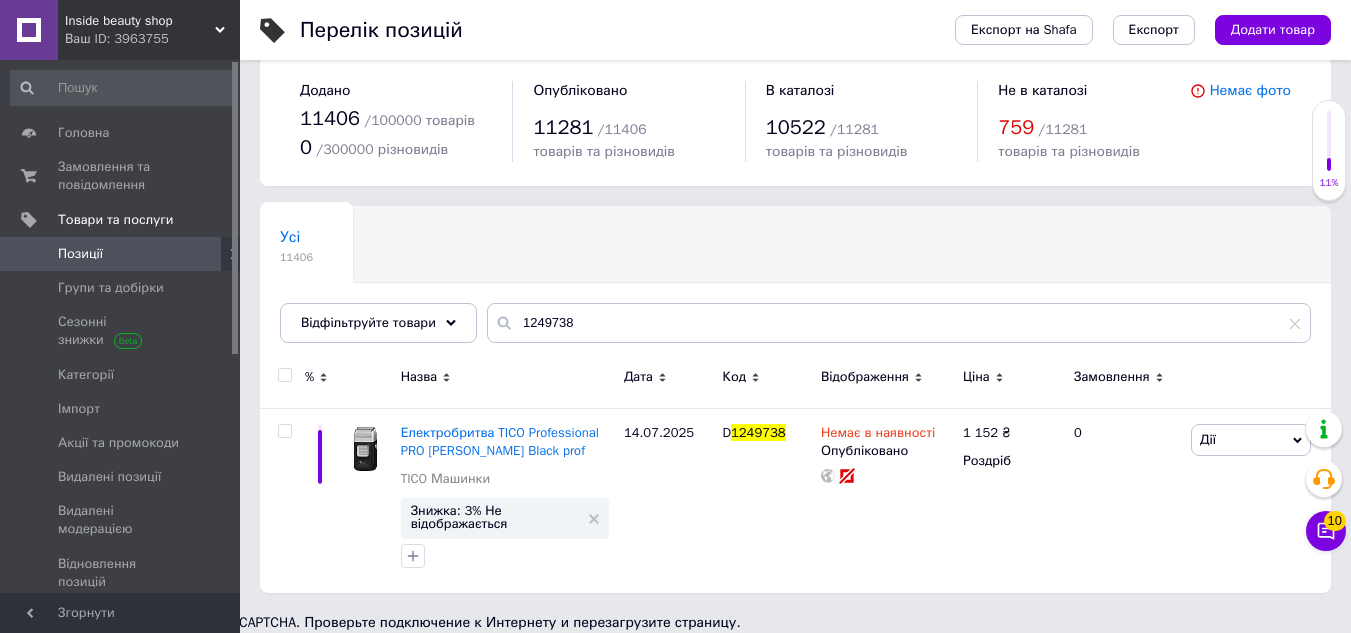 scroll, scrollTop: 0, scrollLeft: 0, axis: both 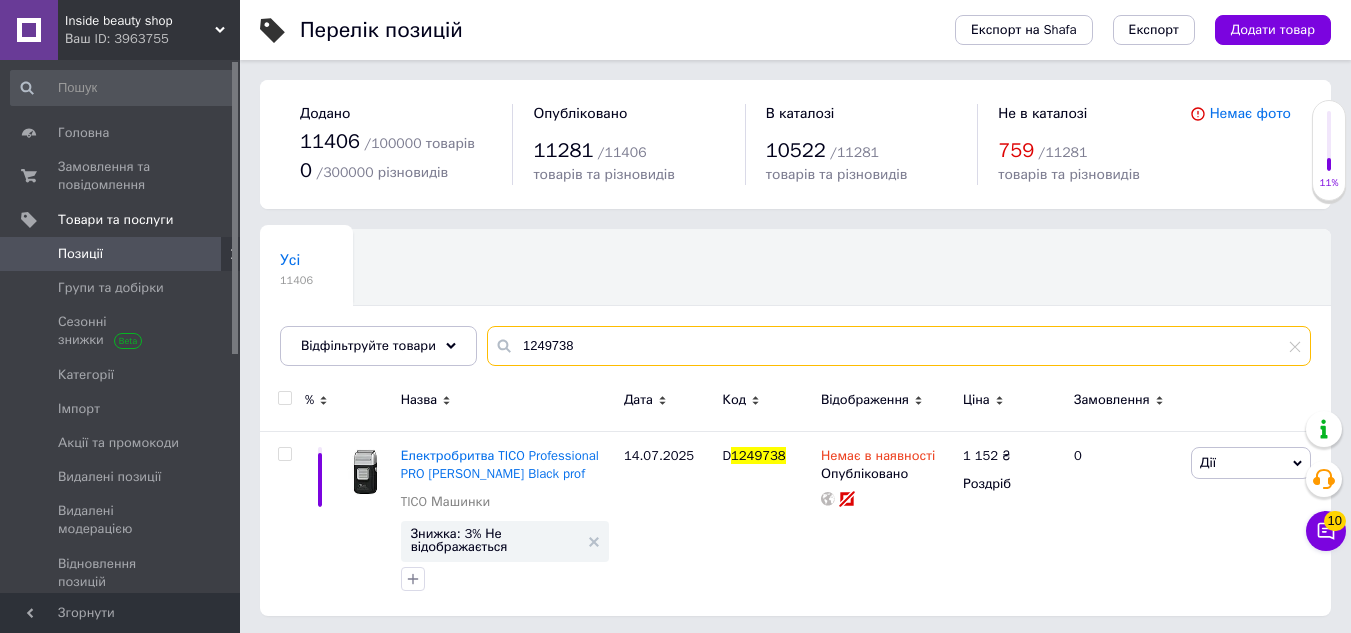 click on "1249738" at bounding box center (899, 346) 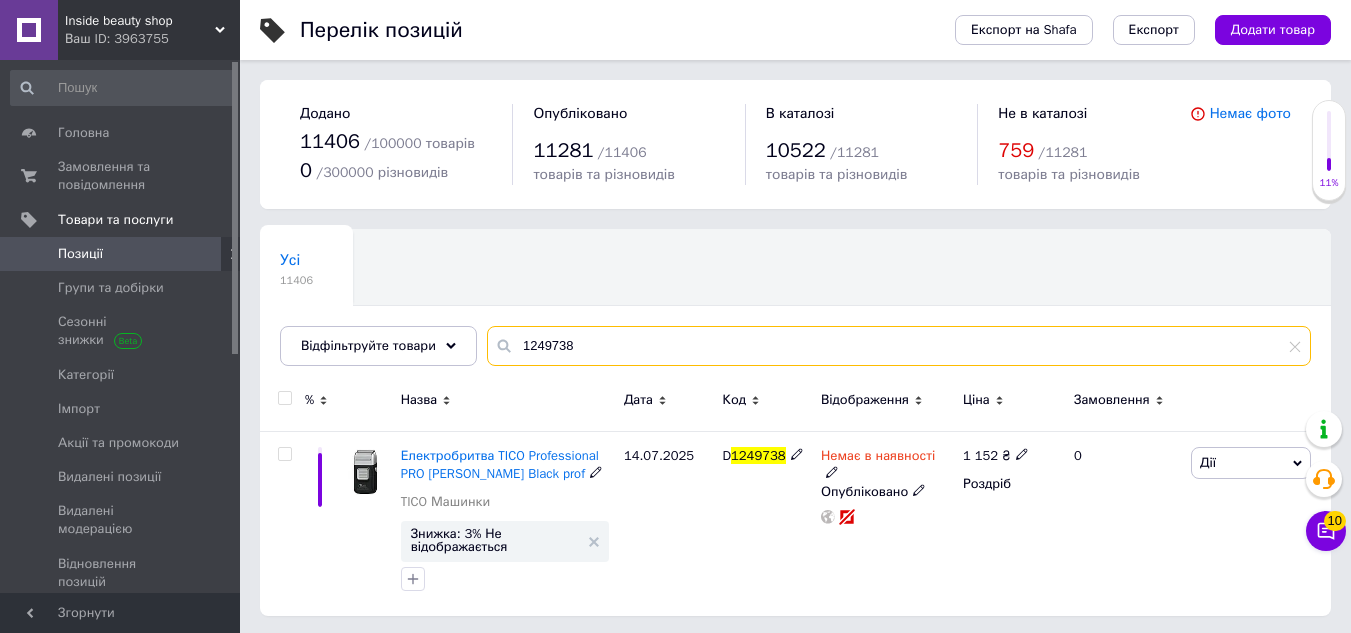 paste on "40" 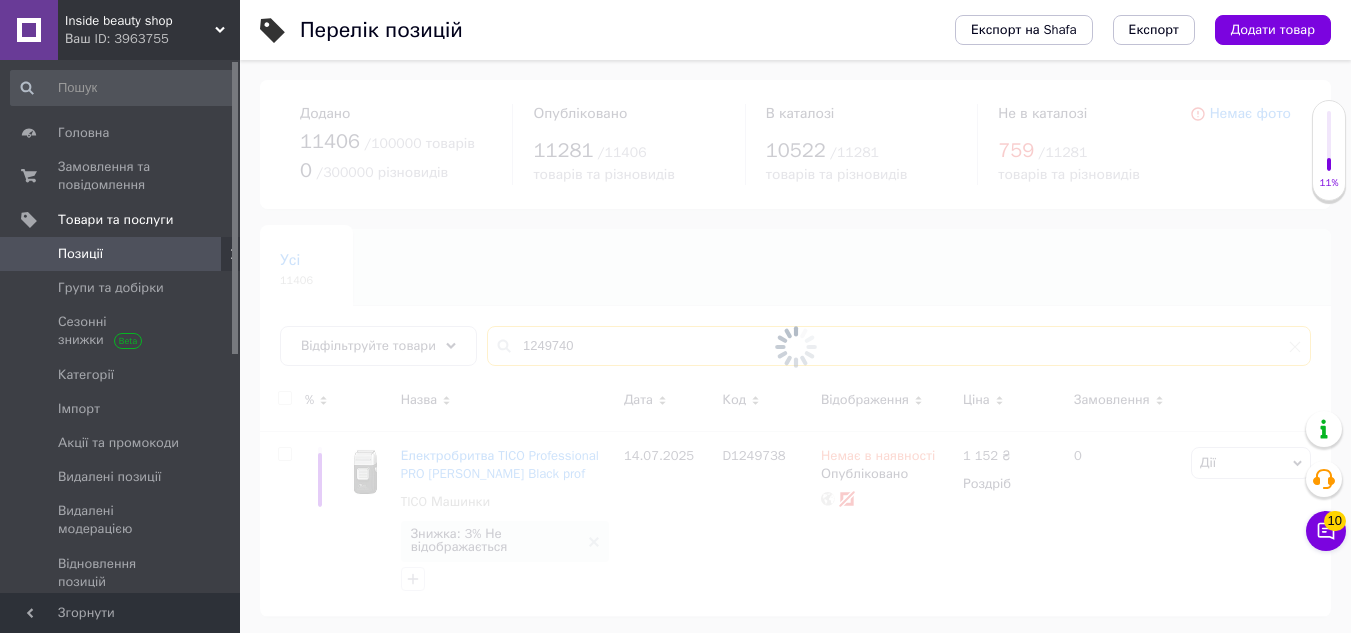 type on "1249740" 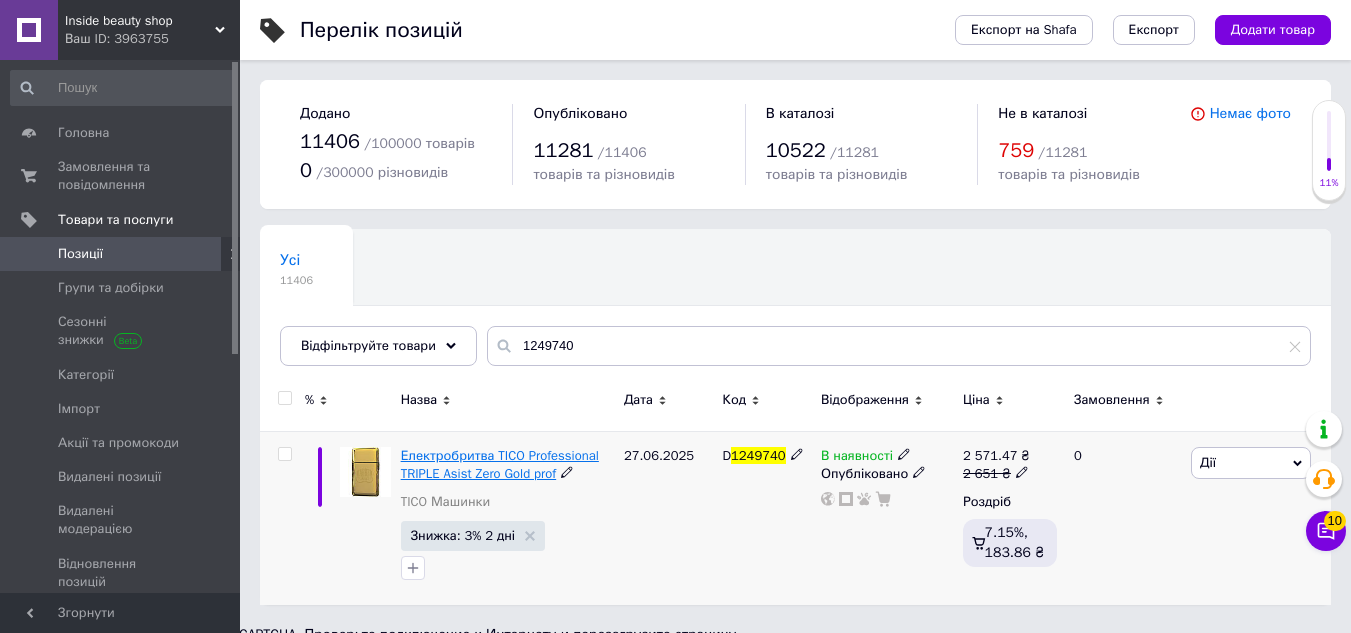 click on "Електробритва TICO Professional  TRIPLE Asist Zero Gold prof" at bounding box center (500, 464) 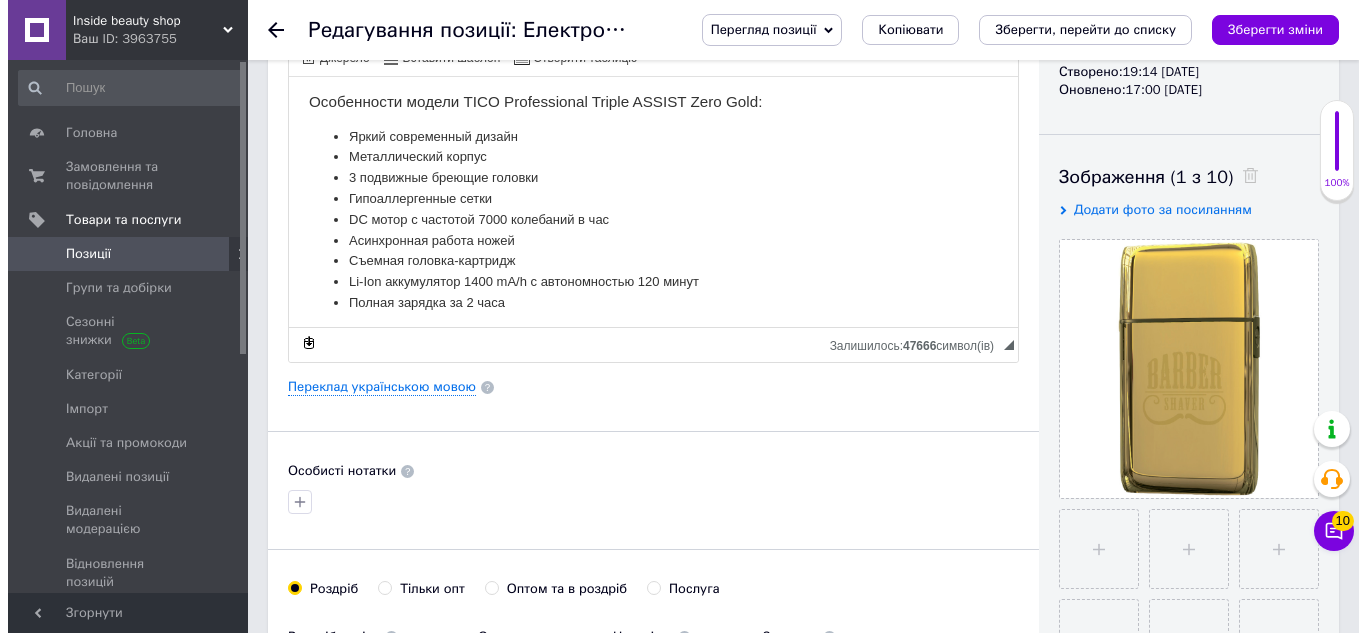 scroll, scrollTop: 300, scrollLeft: 0, axis: vertical 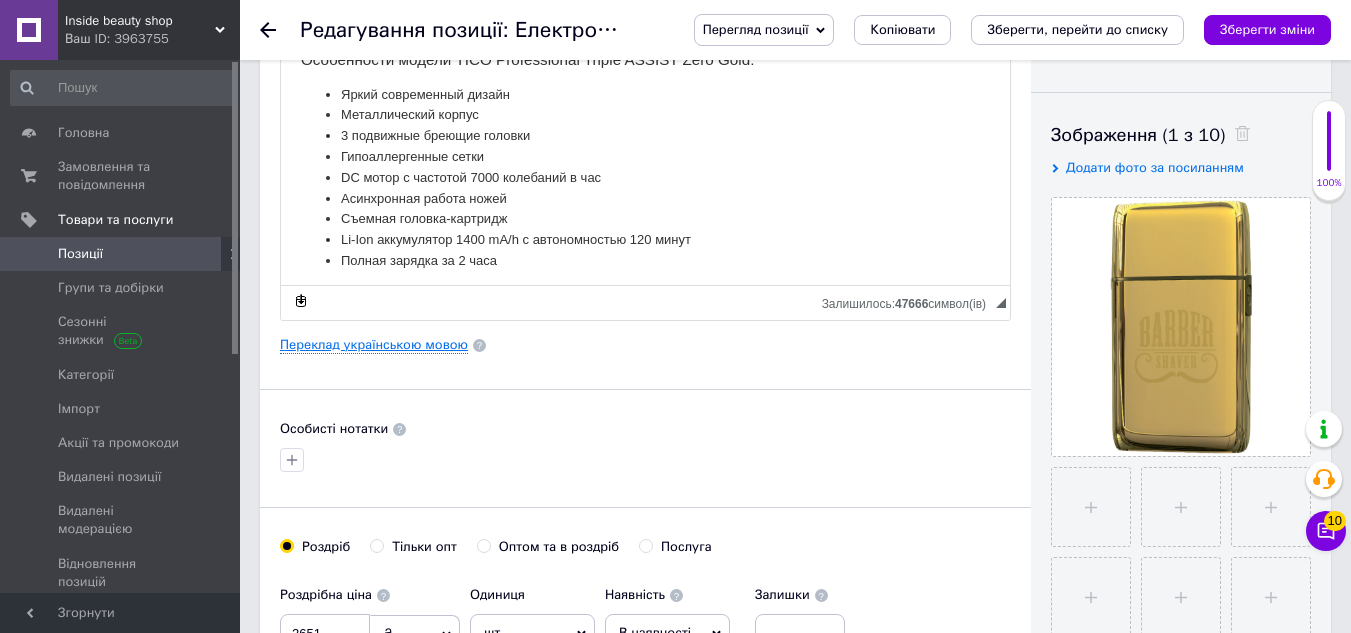 click on "Переклад українською мовою" at bounding box center (374, 345) 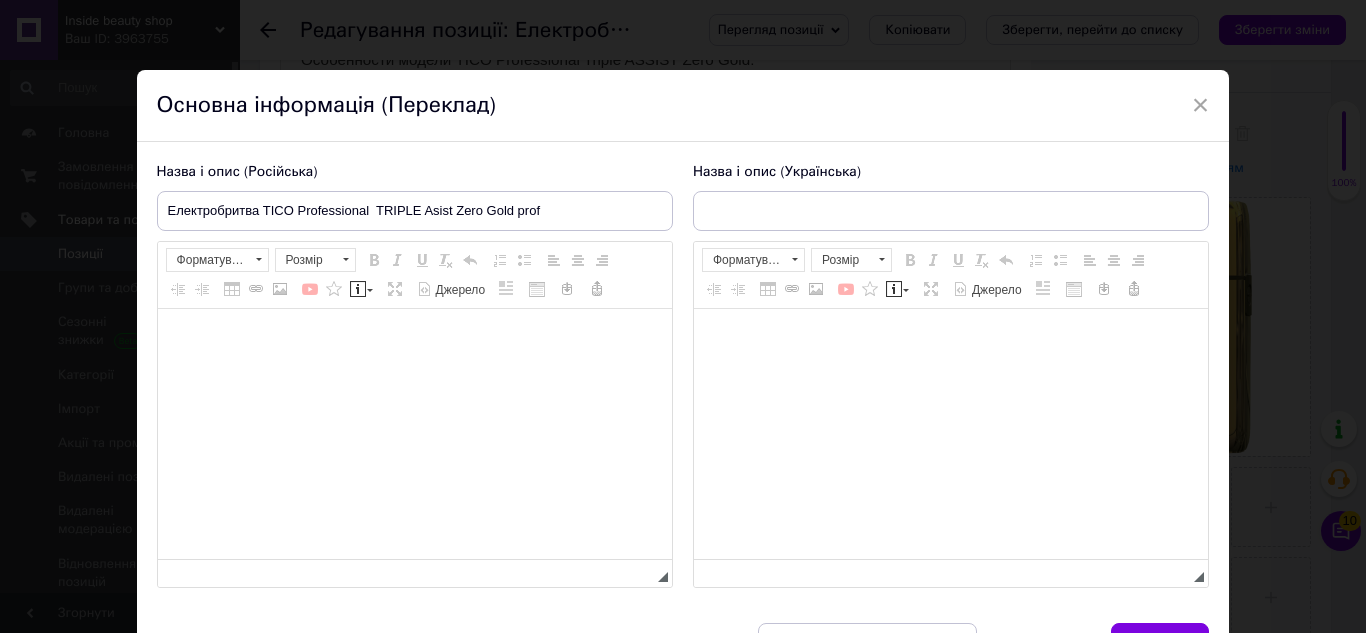 type on "Електробритва TICO Professional  TRIPLE Asist Zero Gold prof" 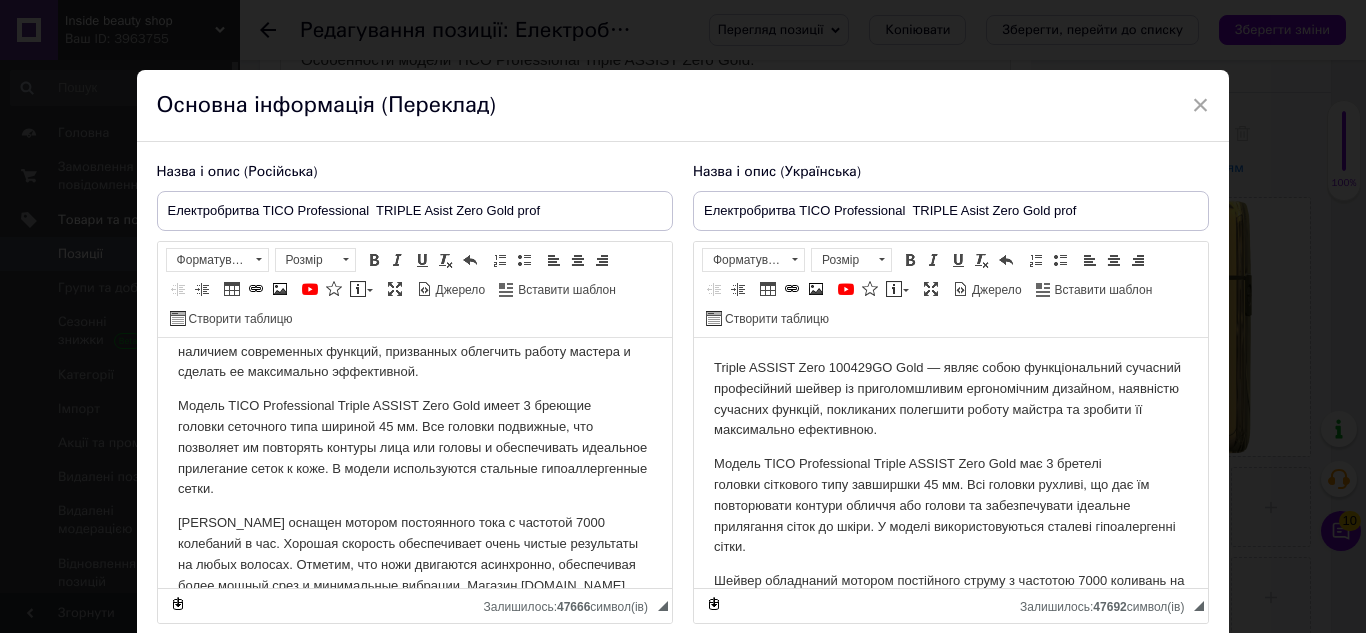 scroll, scrollTop: 100, scrollLeft: 0, axis: vertical 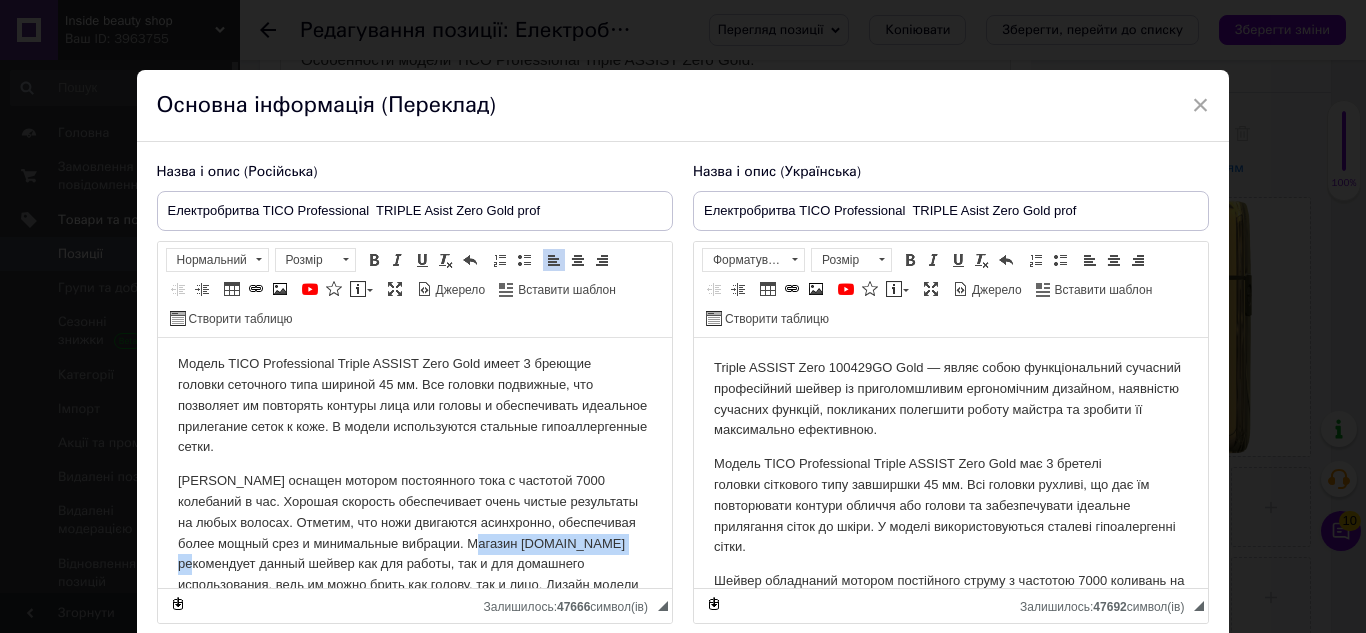 drag, startPoint x: 480, startPoint y: 537, endPoint x: 845, endPoint y: 876, distance: 498.14255 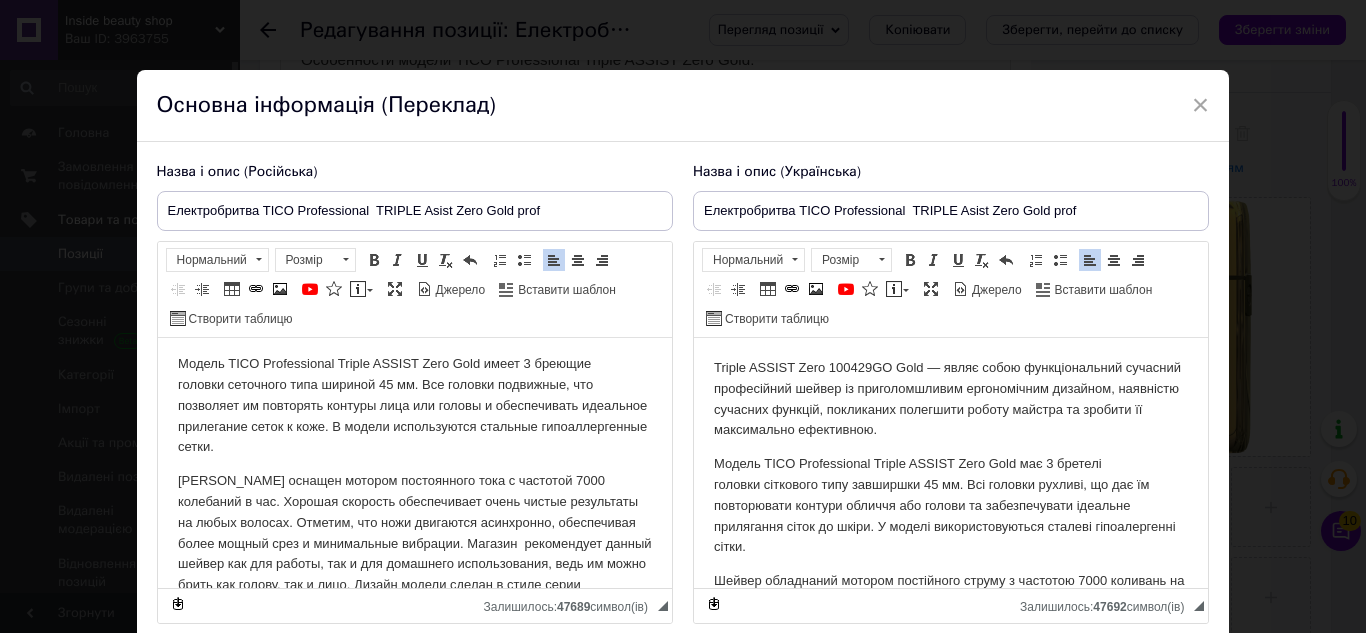 click on "Модель TICO Professional Triple ASSIST Zero Gold має 3 бретелі головки сіткового типу завширшки 45 мм. Всі головки рухливі, що дає їм повторювати контури обличчя або голови та забезпечувати ідеальне прилягання сіток до шкіри. У моделі використовуються сталеві гіпоалергенні сітки." at bounding box center [950, 506] 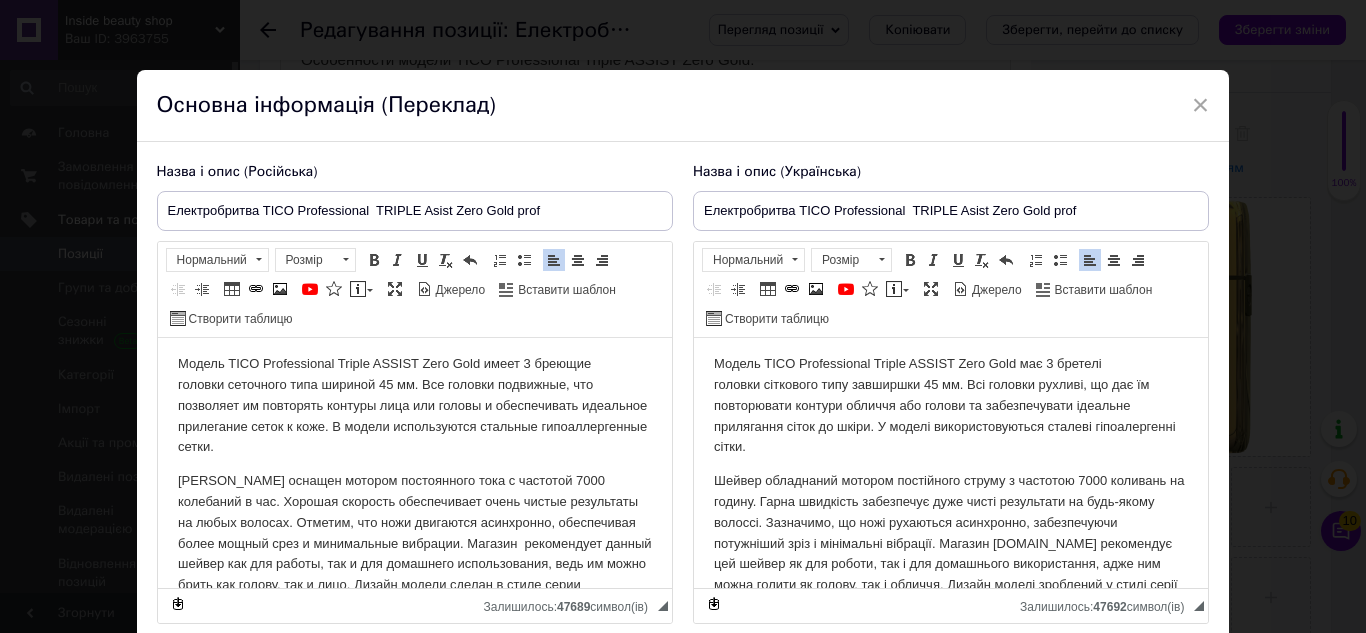 scroll, scrollTop: 200, scrollLeft: 0, axis: vertical 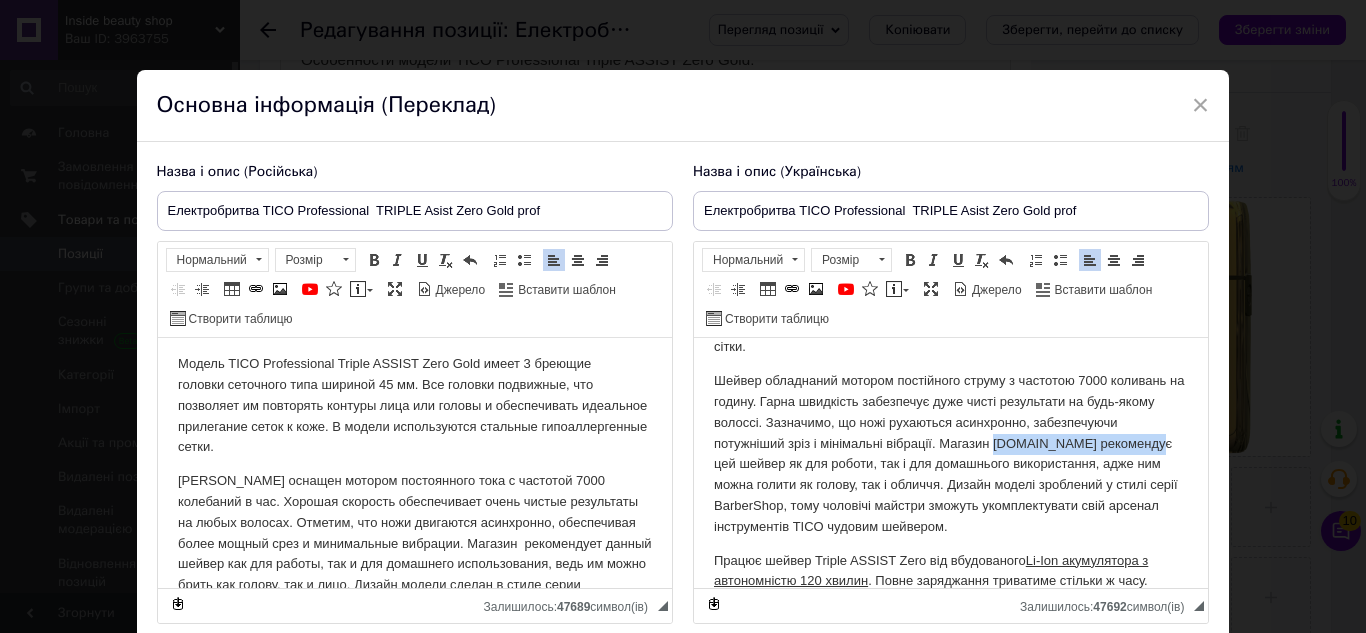 drag, startPoint x: 993, startPoint y: 436, endPoint x: 1127, endPoint y: 445, distance: 134.3019 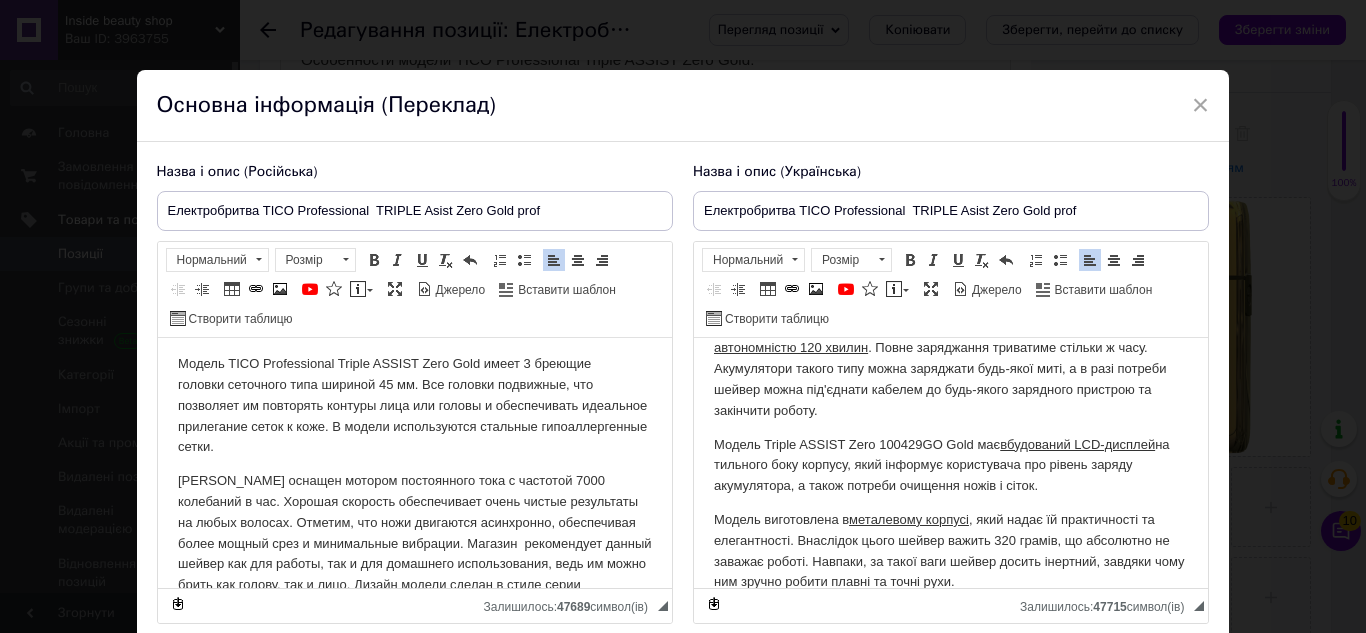 scroll, scrollTop: 500, scrollLeft: 0, axis: vertical 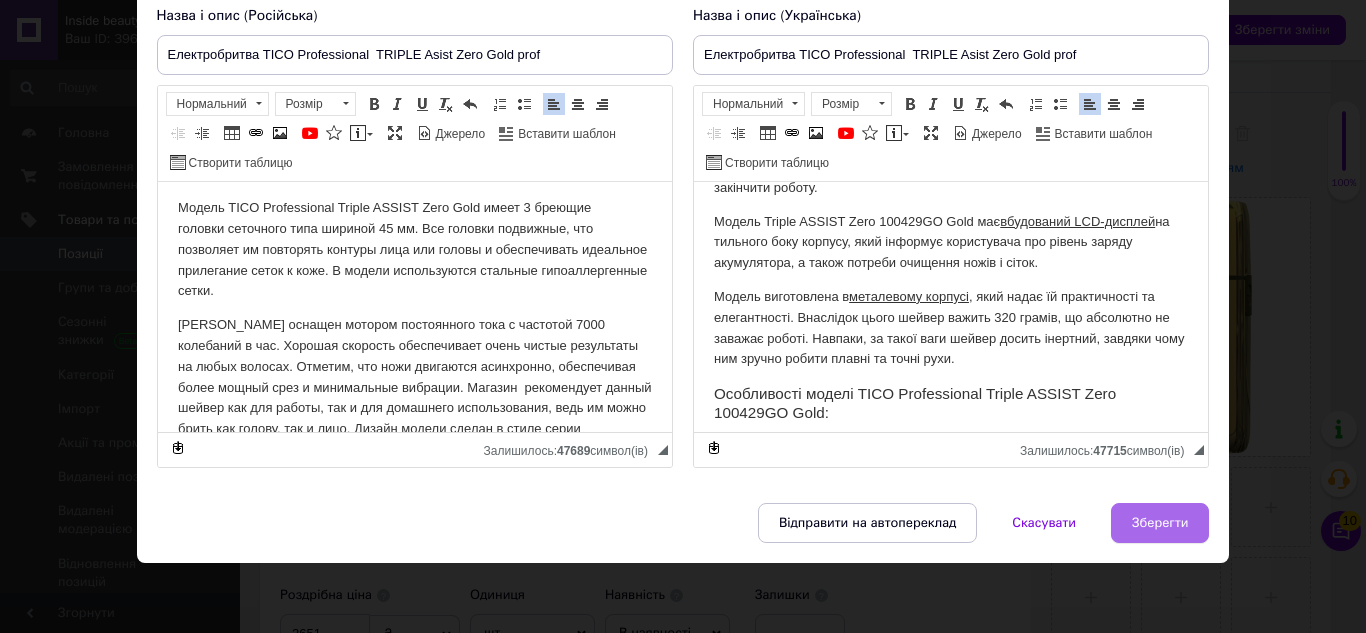 click on "Зберегти" at bounding box center [1160, 523] 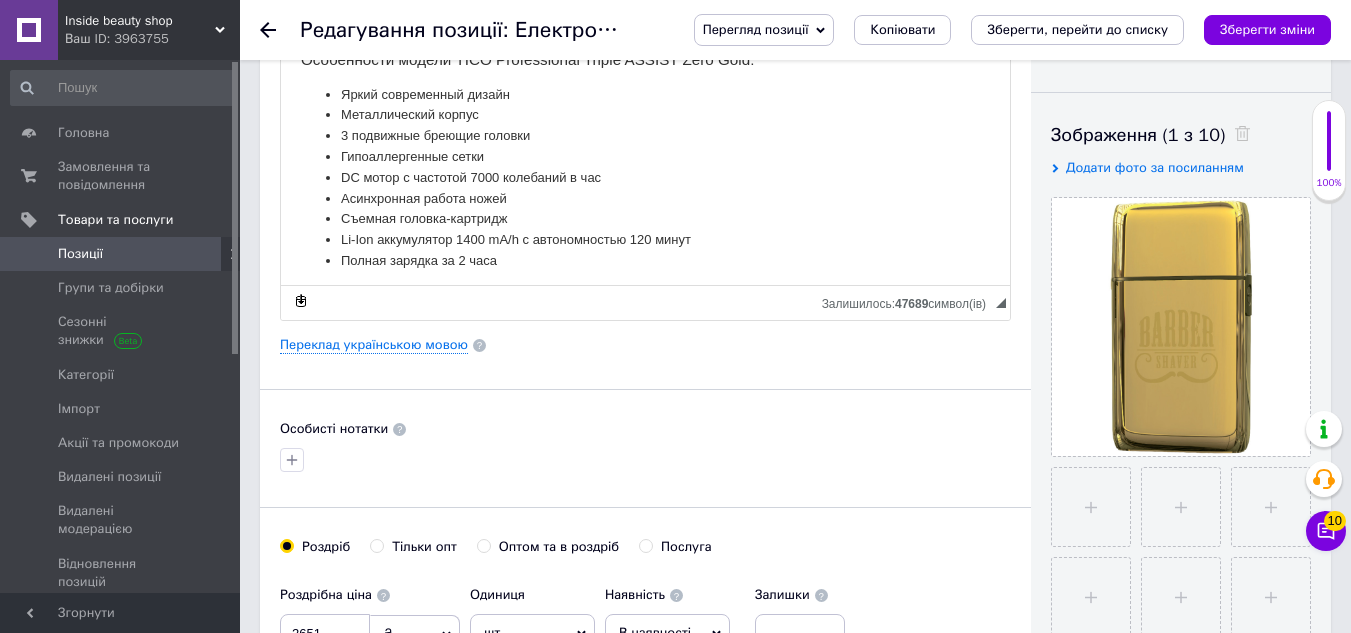 scroll, scrollTop: 295, scrollLeft: 0, axis: vertical 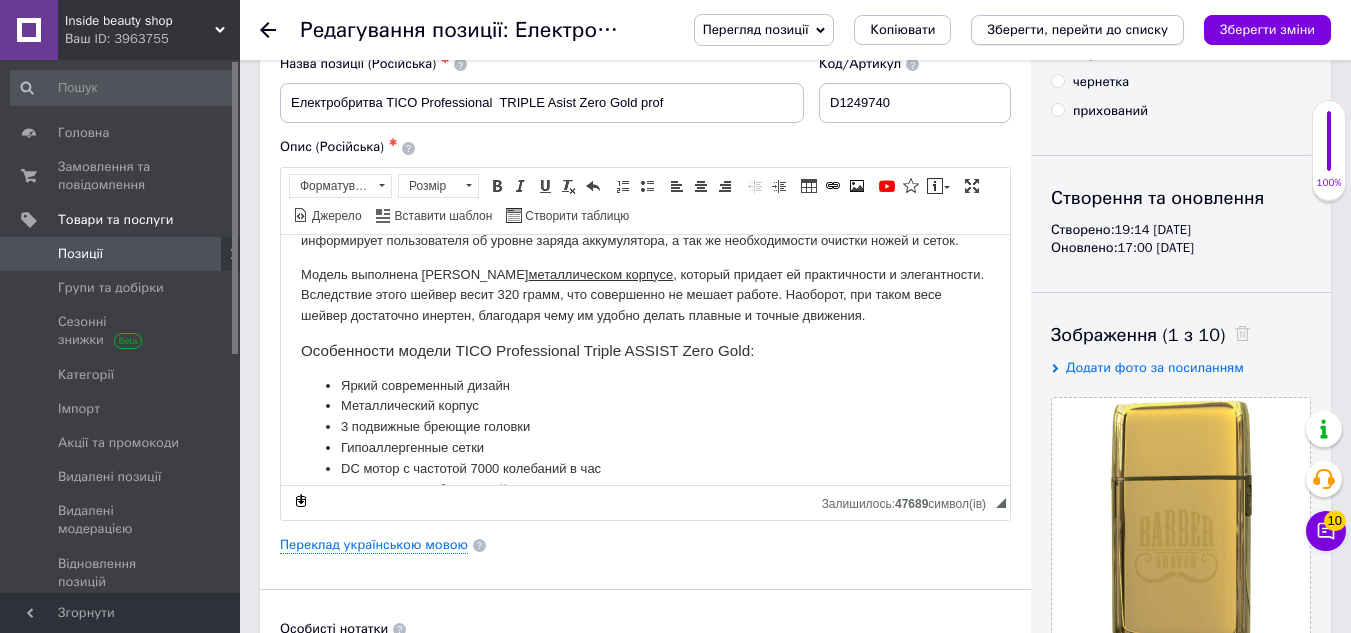 type 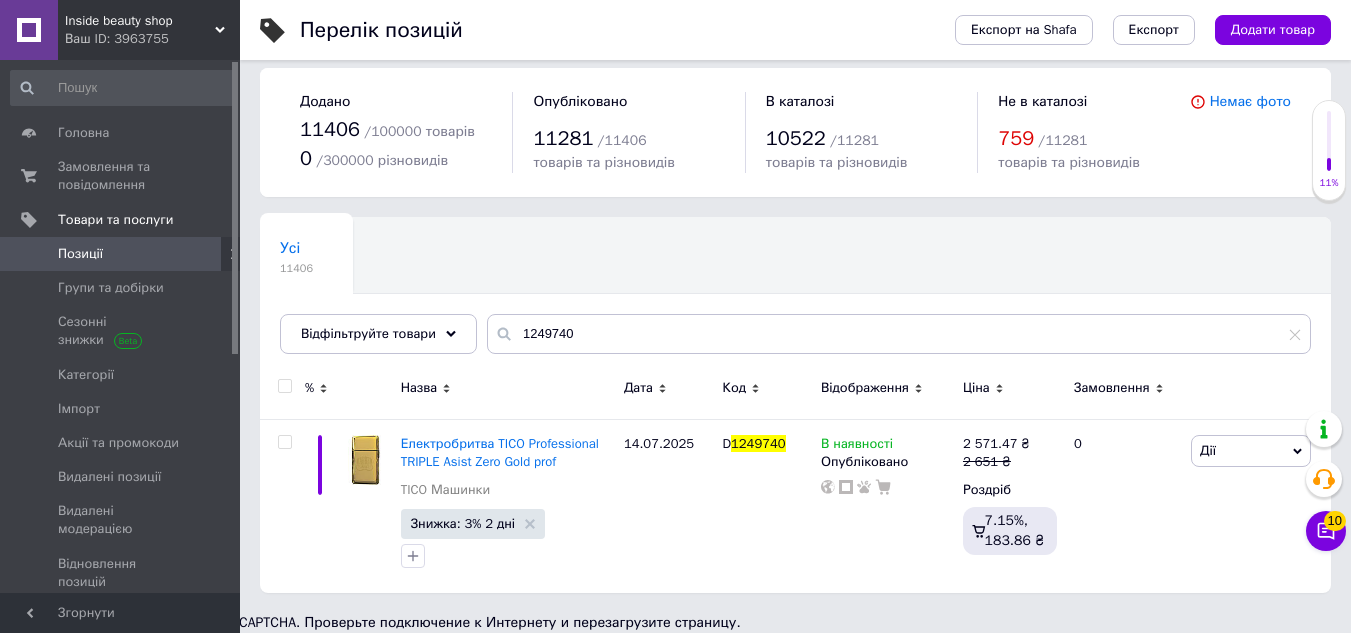 scroll, scrollTop: 0, scrollLeft: 0, axis: both 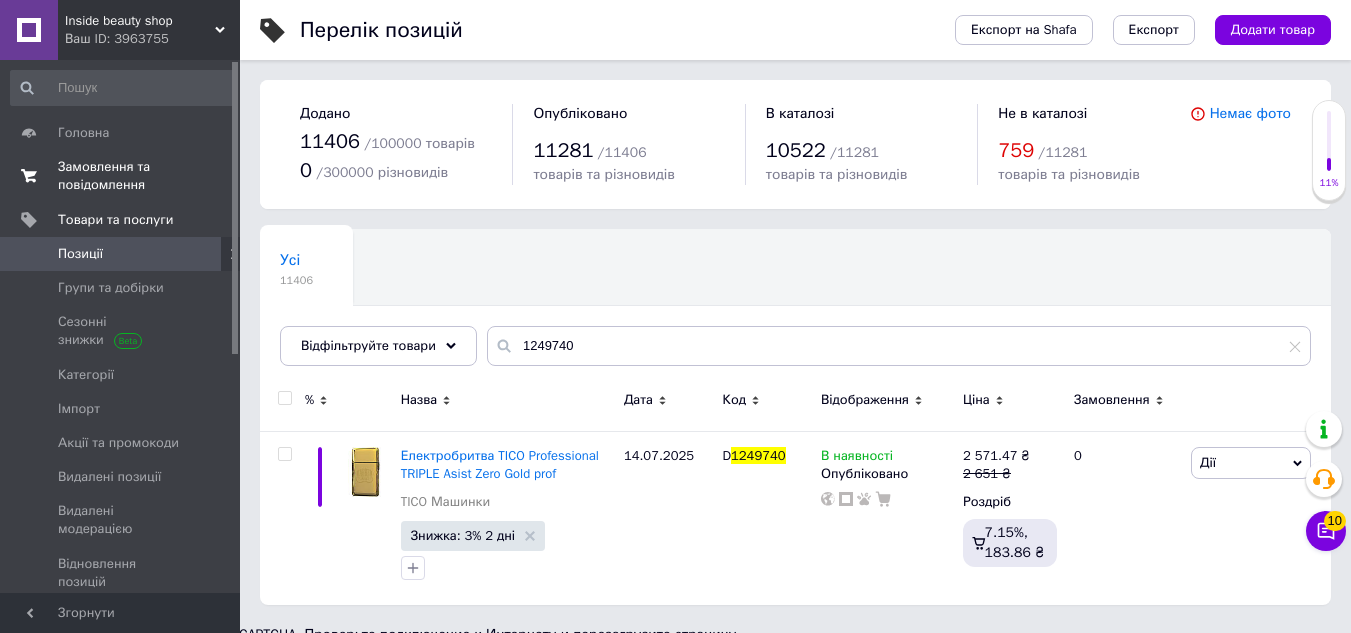click on "Замовлення та повідомлення" at bounding box center (121, 176) 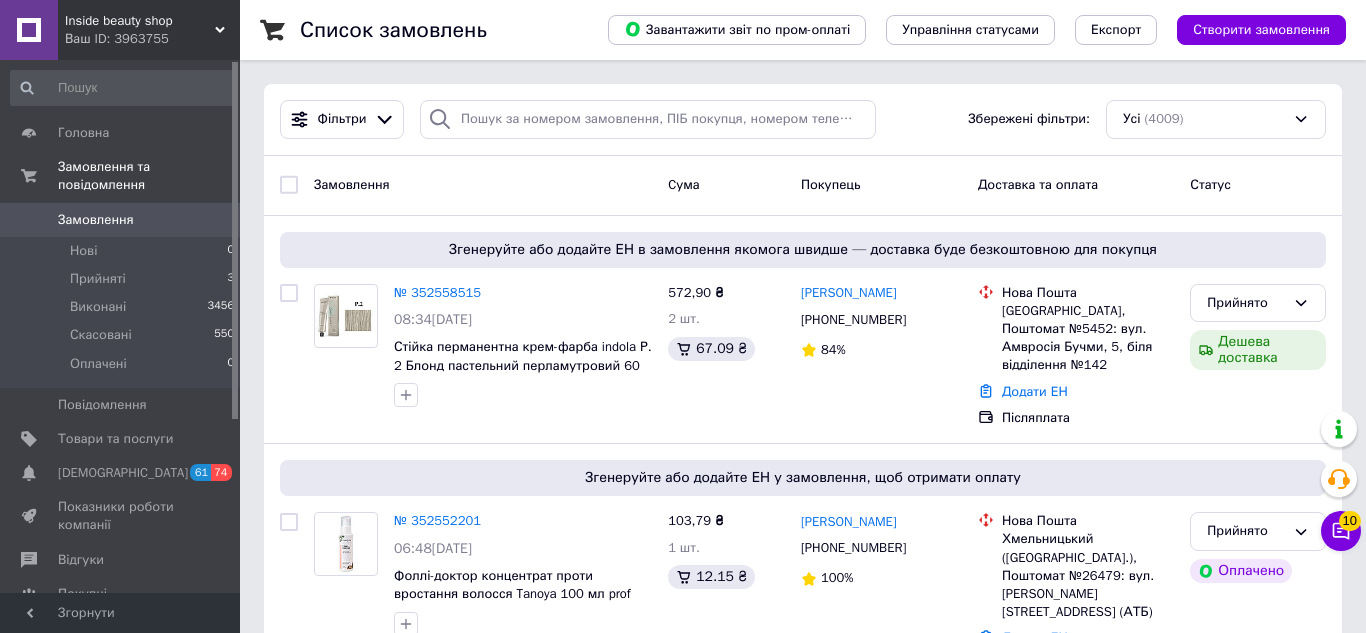 click 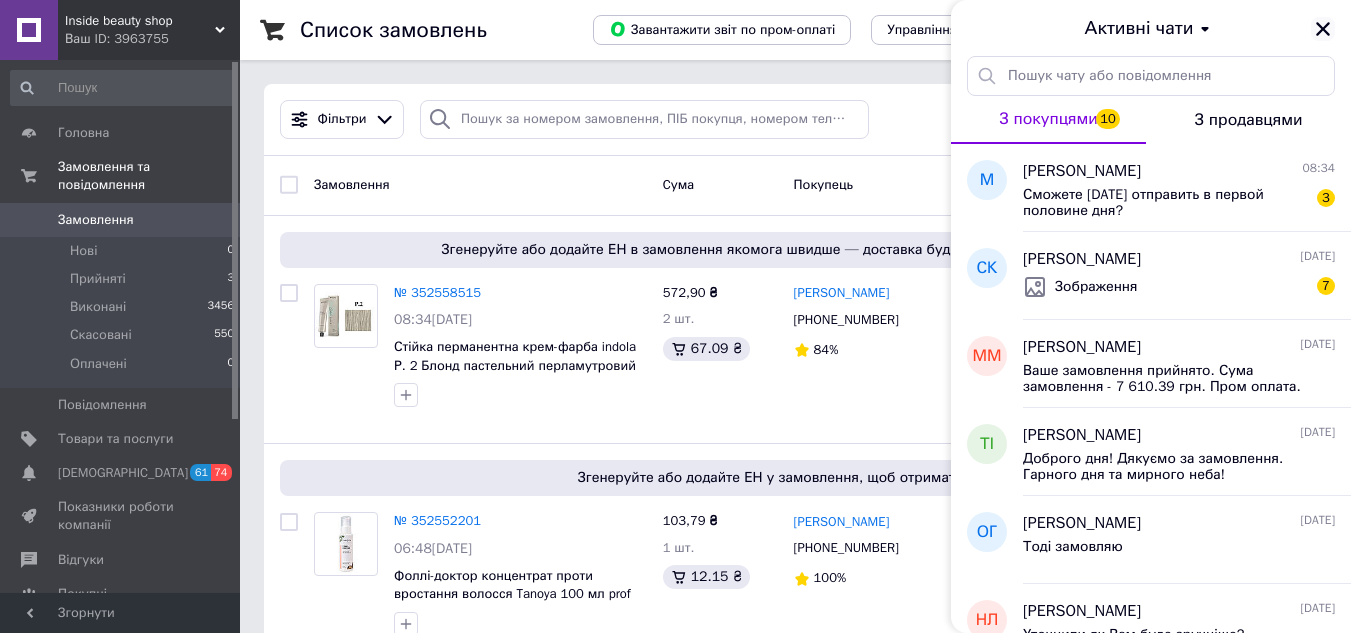 click 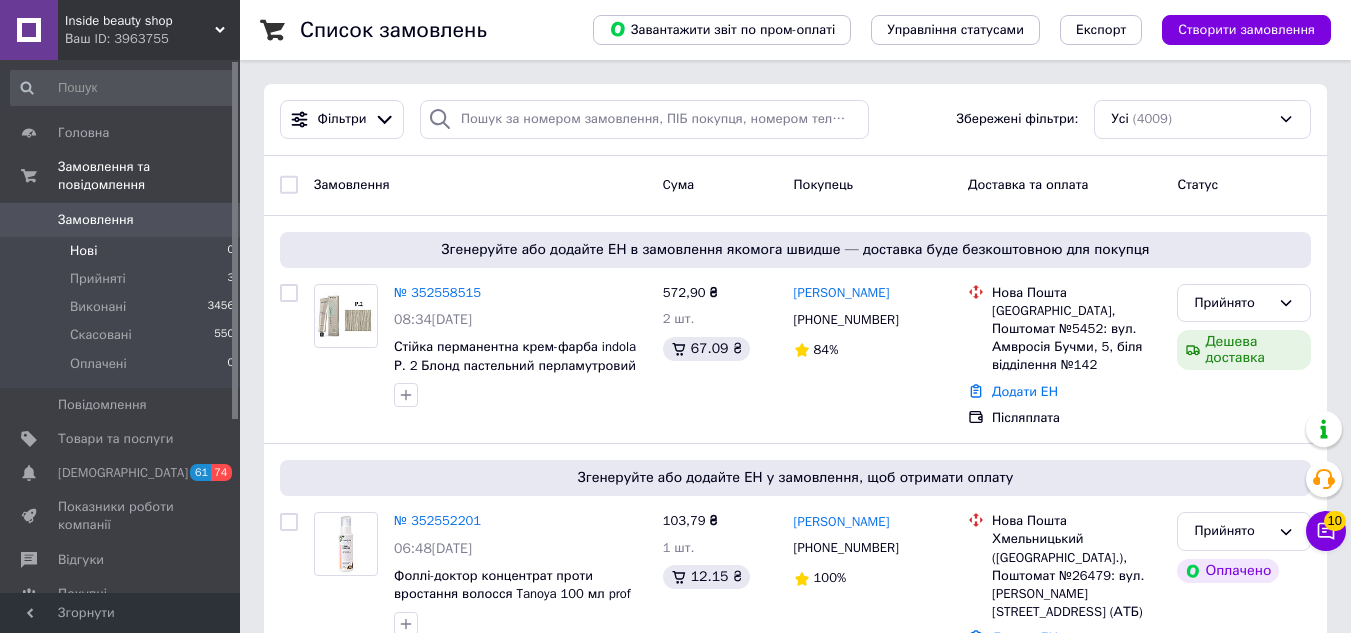 click on "Нові" at bounding box center (83, 251) 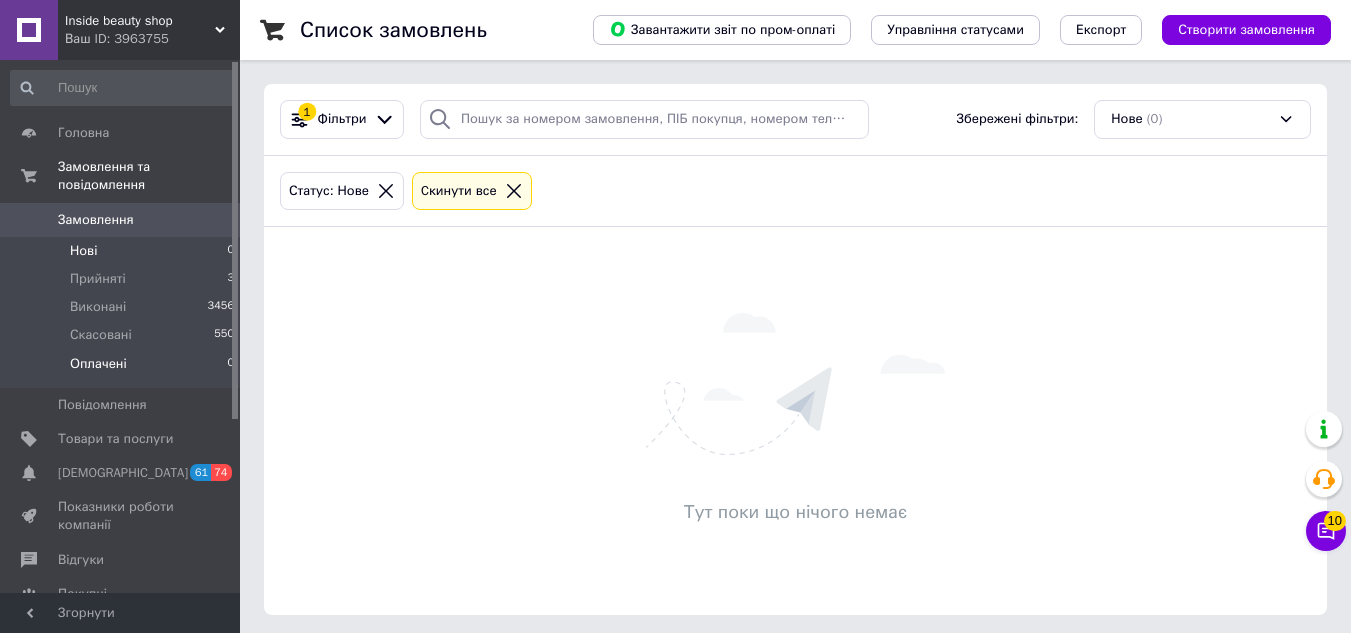 click on "Оплачені" at bounding box center (98, 364) 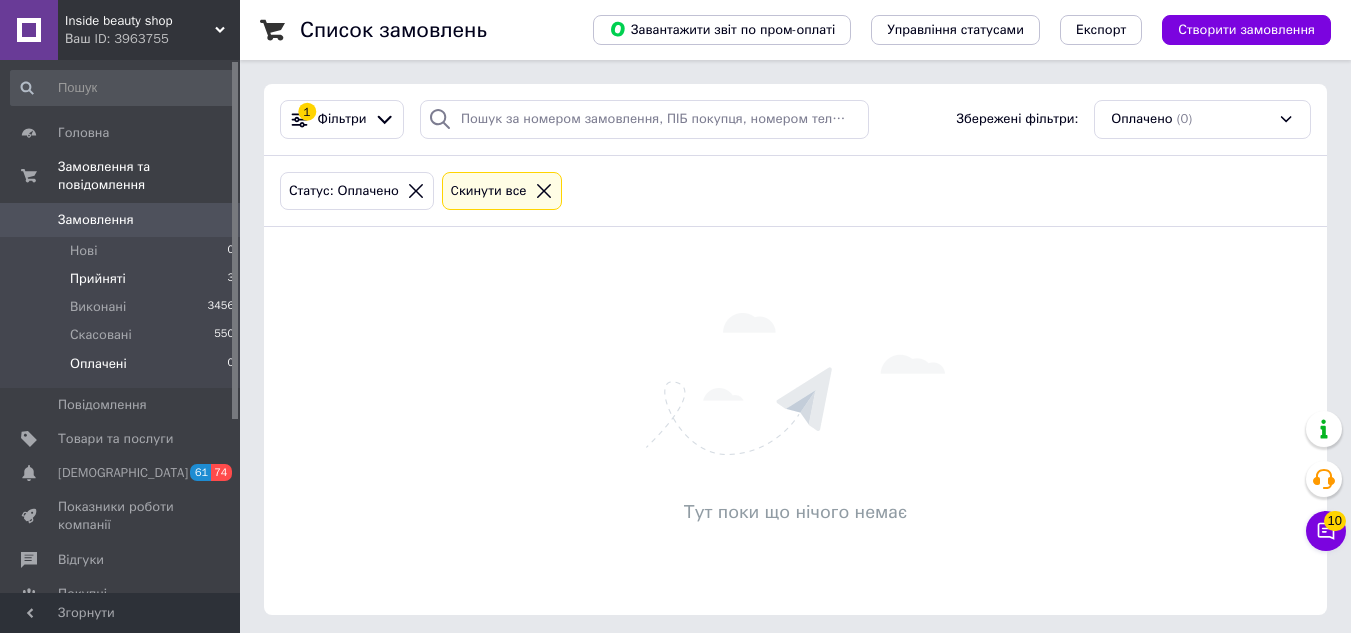 click on "Прийняті 3" at bounding box center (123, 279) 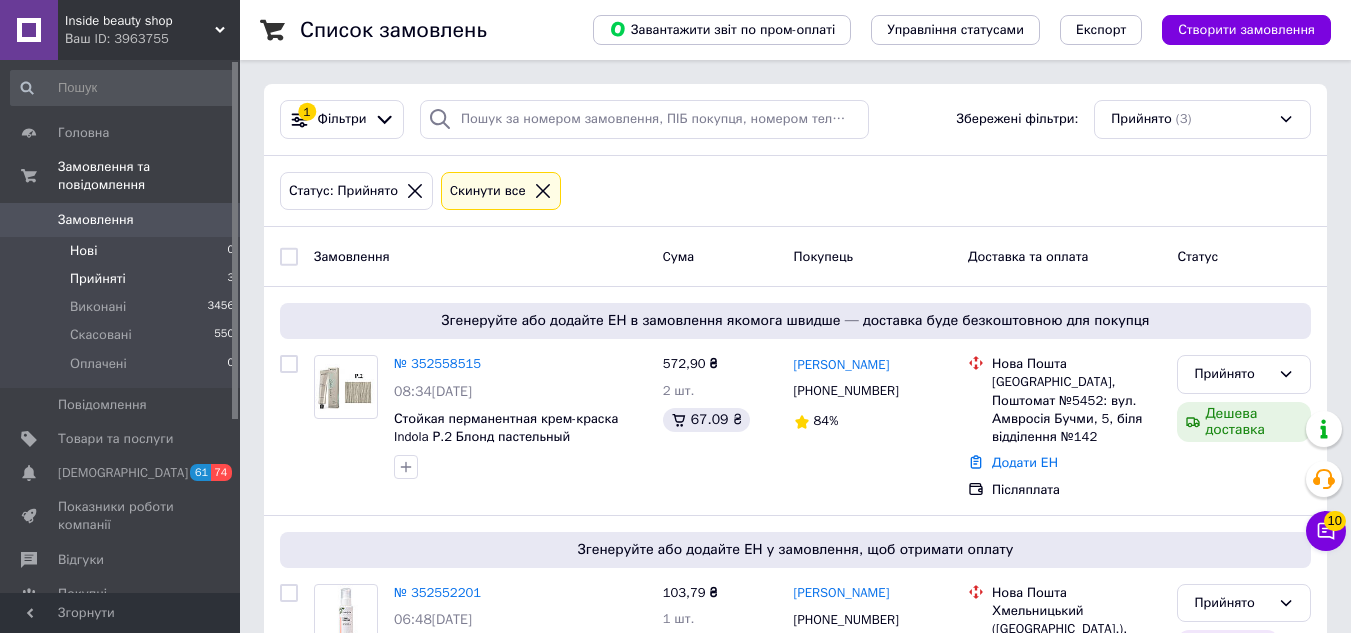 click on "Нові 0" at bounding box center [123, 251] 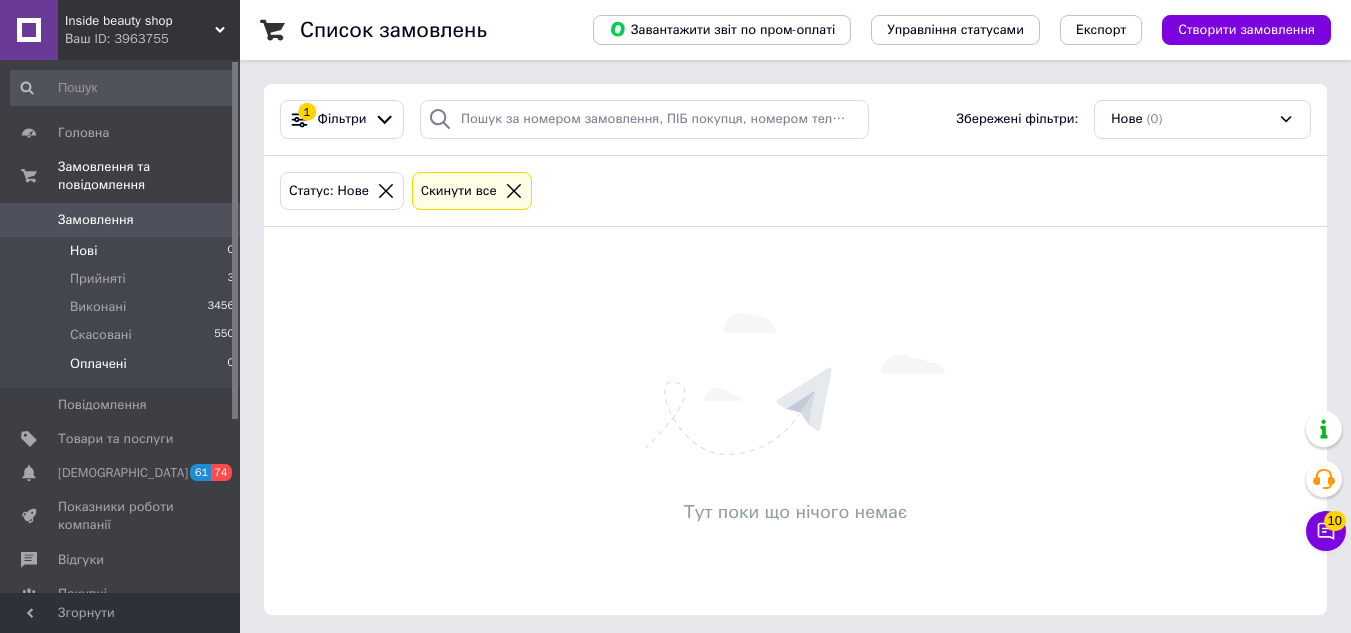 click on "Оплачені 0" at bounding box center [123, 369] 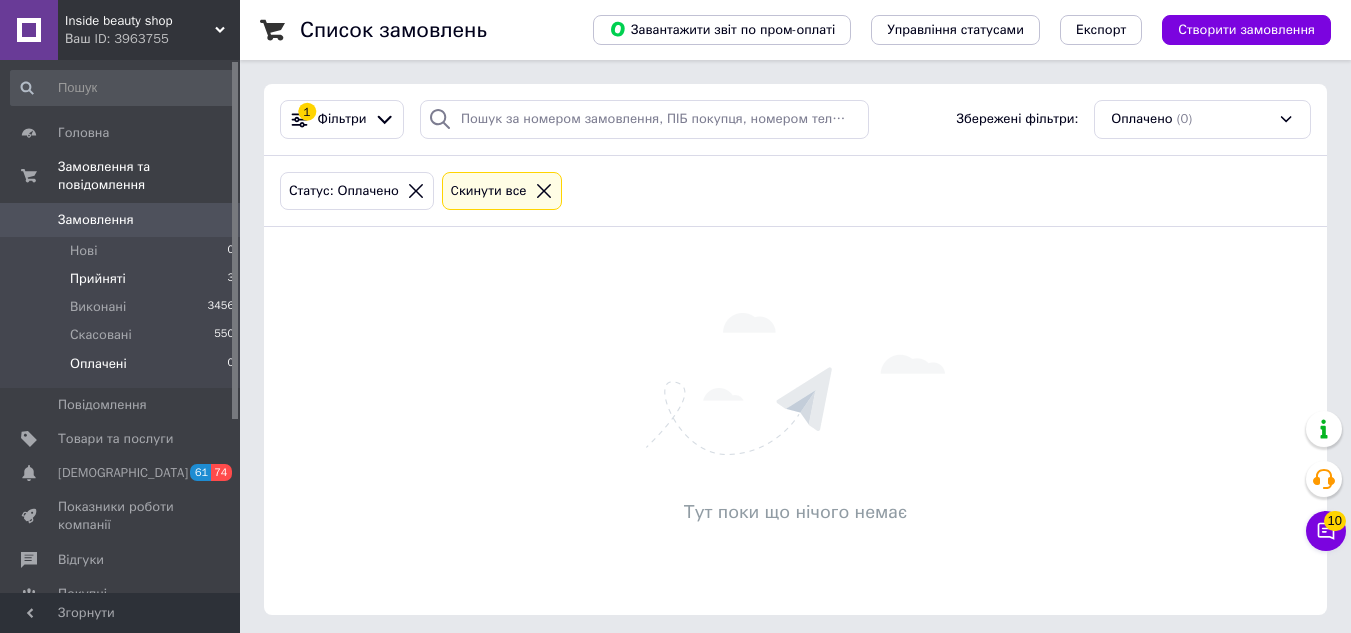 click on "Прийняті 3" at bounding box center [123, 279] 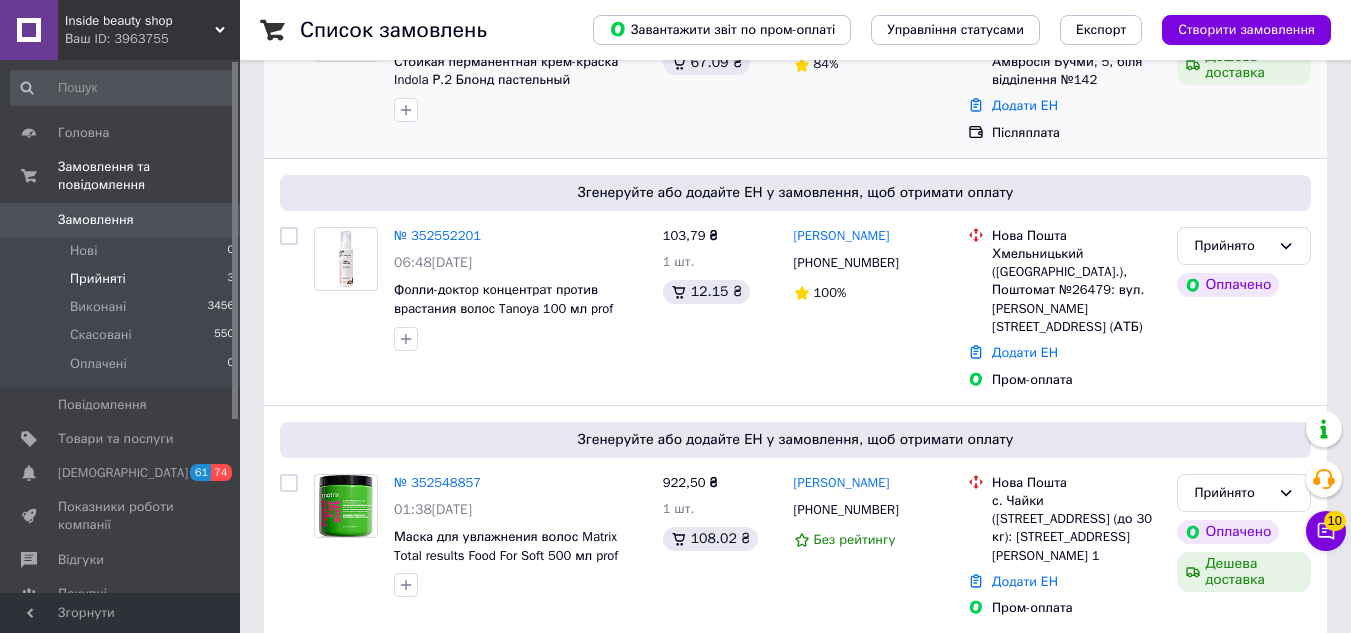 scroll, scrollTop: 365, scrollLeft: 0, axis: vertical 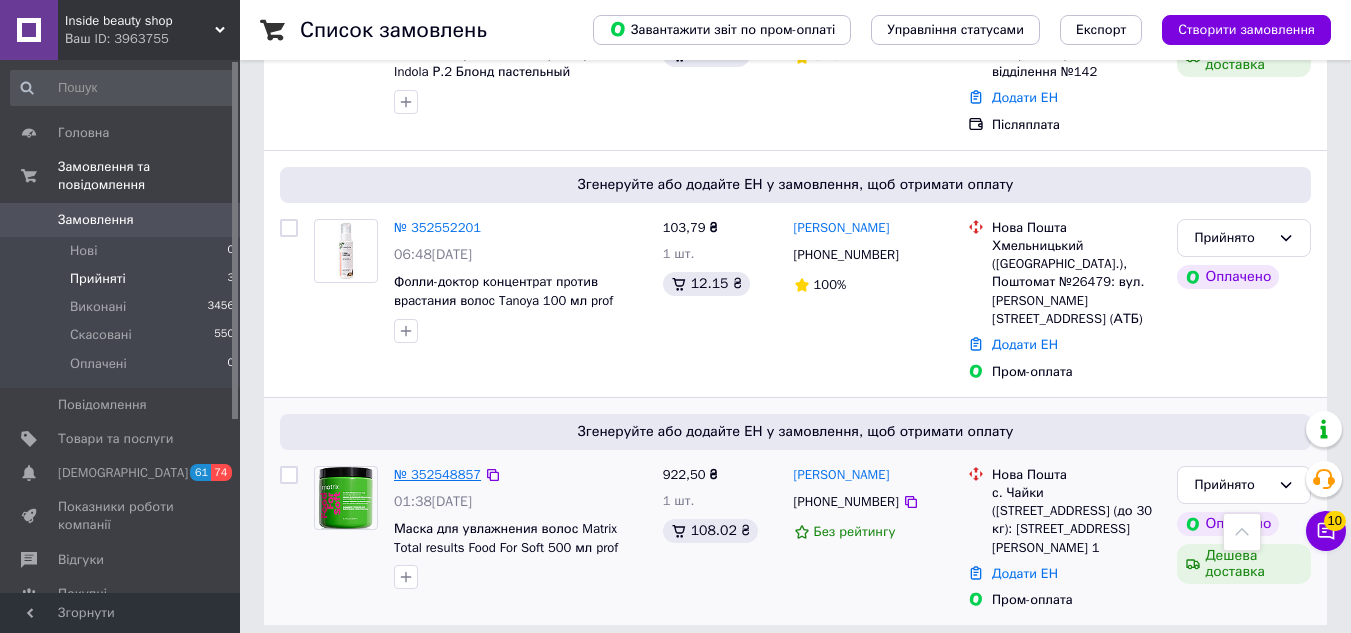 click on "№ 352548857" at bounding box center [437, 474] 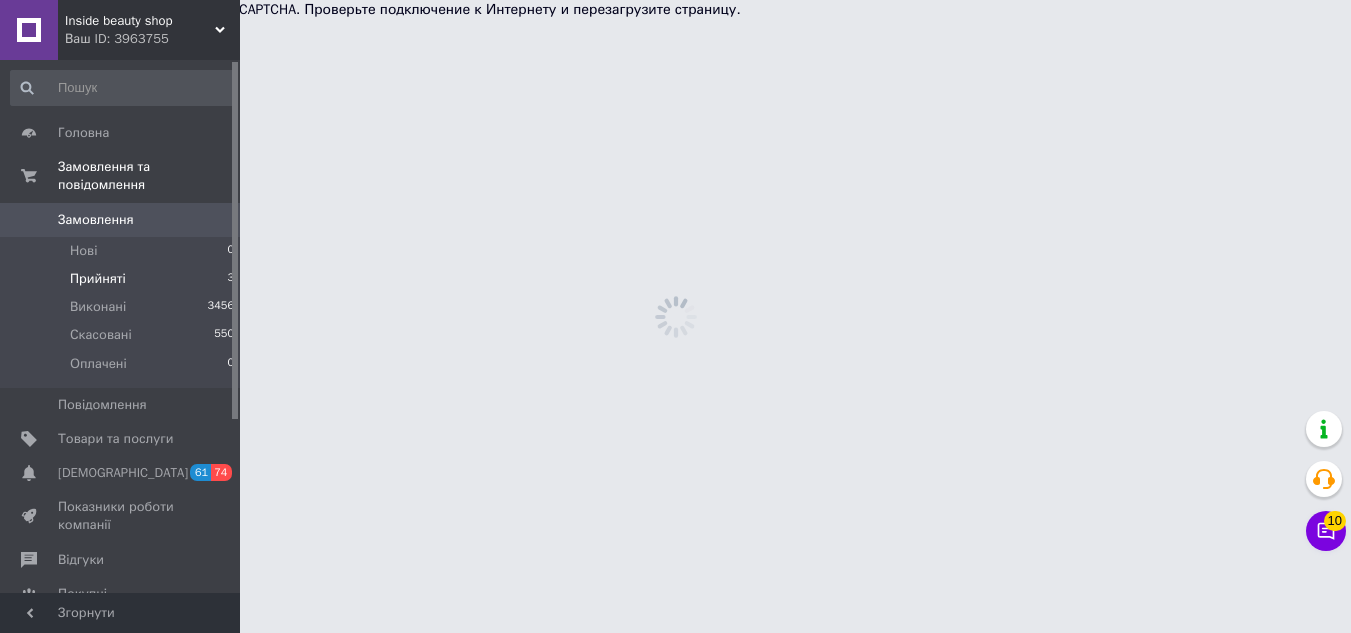 scroll, scrollTop: 0, scrollLeft: 0, axis: both 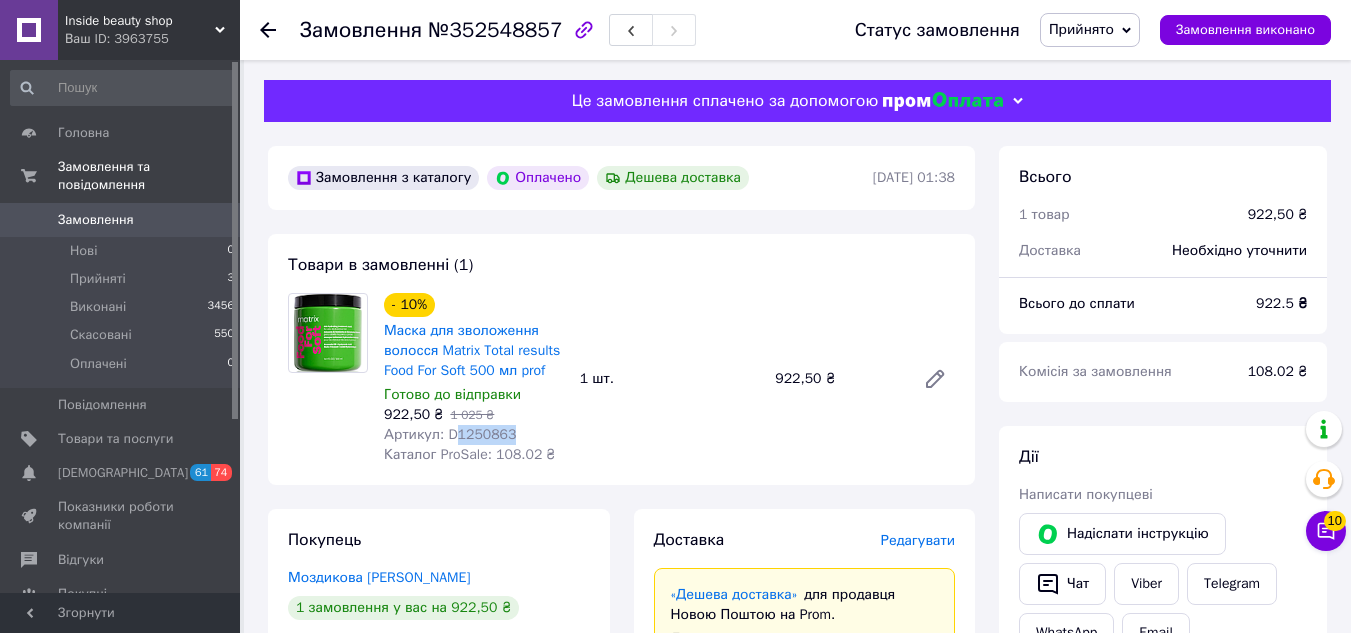 drag, startPoint x: 453, startPoint y: 436, endPoint x: 536, endPoint y: 435, distance: 83.00603 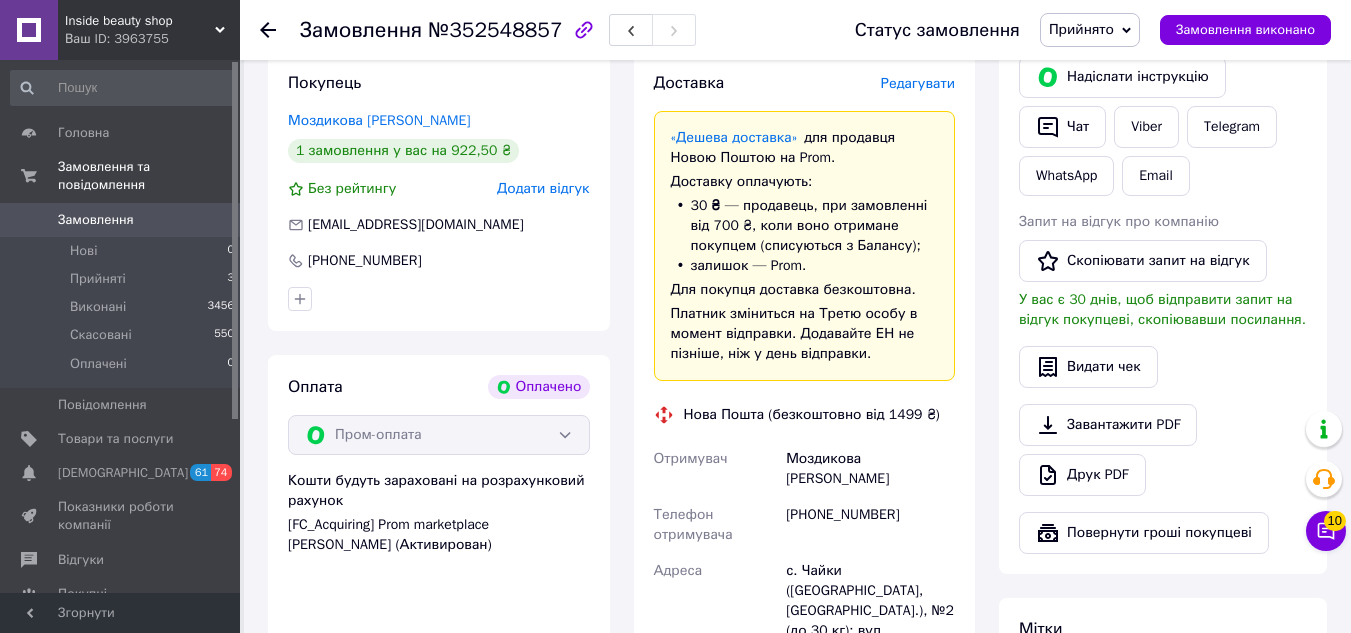 scroll, scrollTop: 500, scrollLeft: 0, axis: vertical 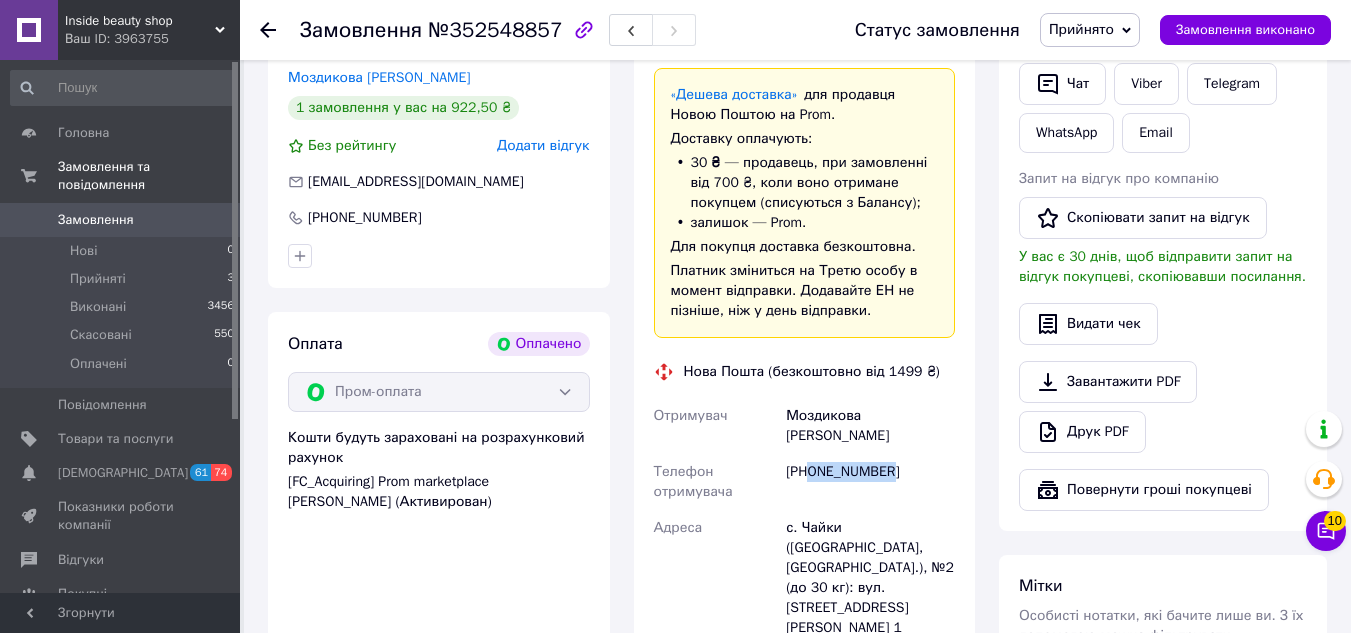 drag, startPoint x: 810, startPoint y: 449, endPoint x: 924, endPoint y: 447, distance: 114.01754 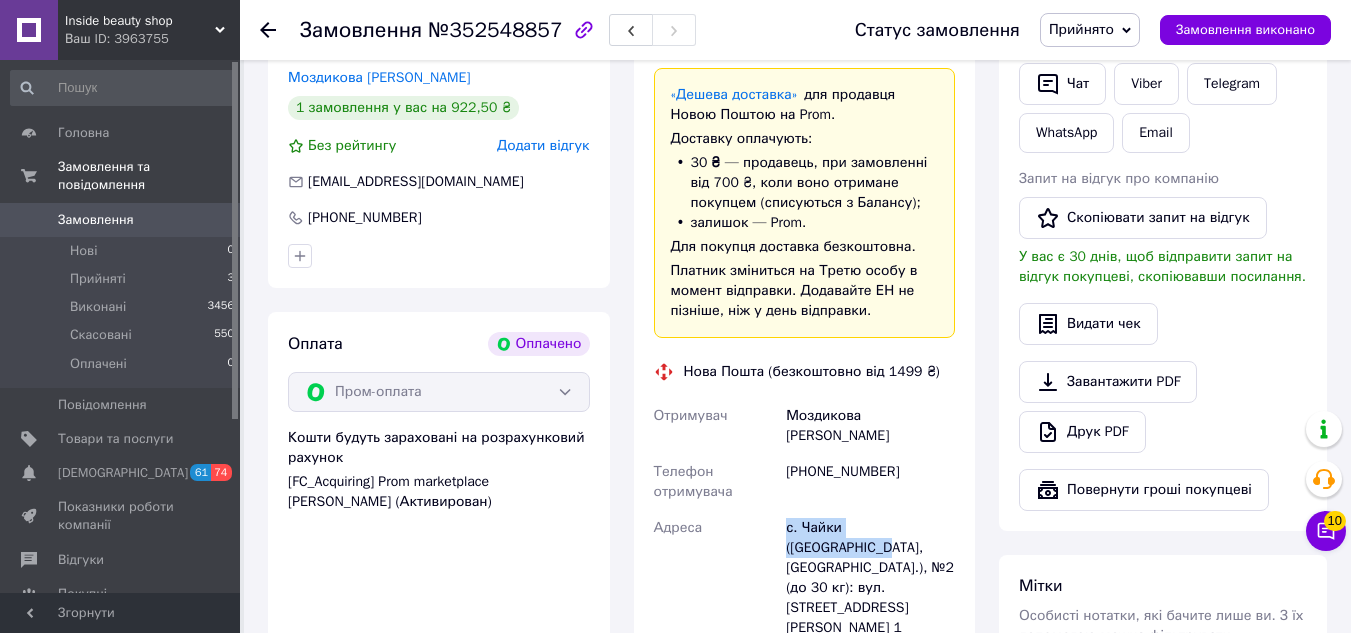 drag, startPoint x: 786, startPoint y: 506, endPoint x: 917, endPoint y: 628, distance: 179.01117 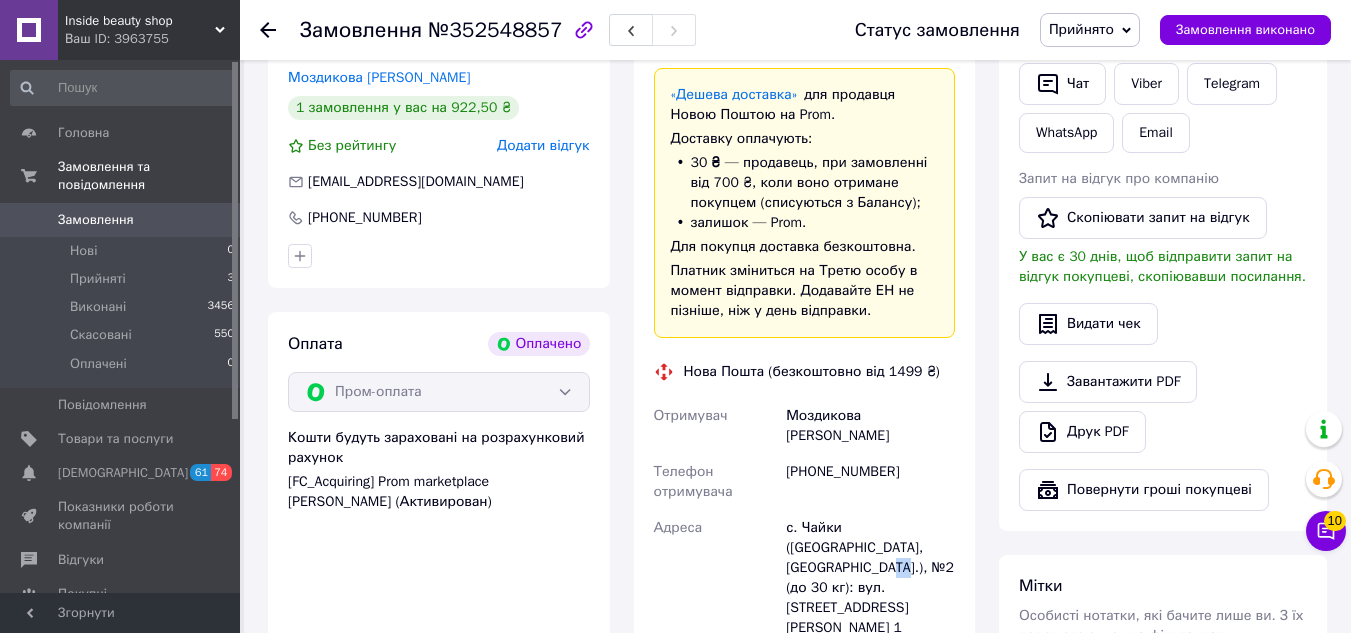 drag, startPoint x: 902, startPoint y: 526, endPoint x: 925, endPoint y: 532, distance: 23.769728 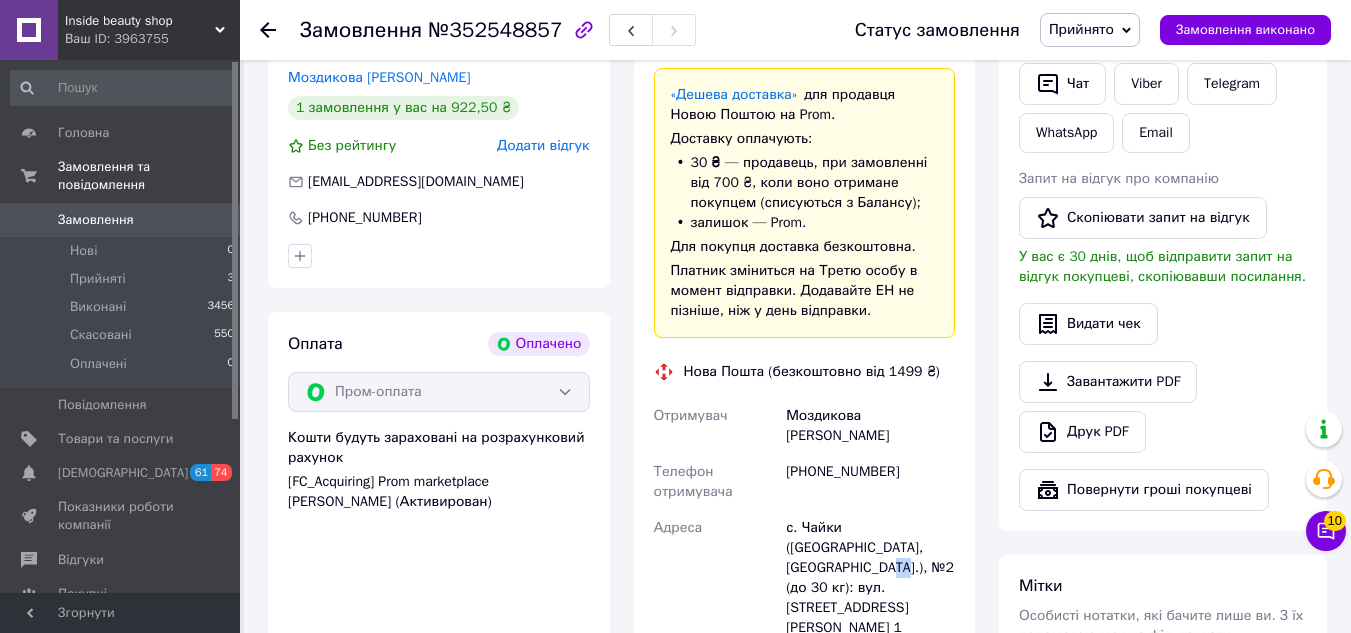 click on "с. Чайки ([GEOGRAPHIC_DATA], [GEOGRAPHIC_DATA].), №2 (до 30 кг): вул. [STREET_ADDRESS][PERSON_NAME] 1" at bounding box center (870, 578) 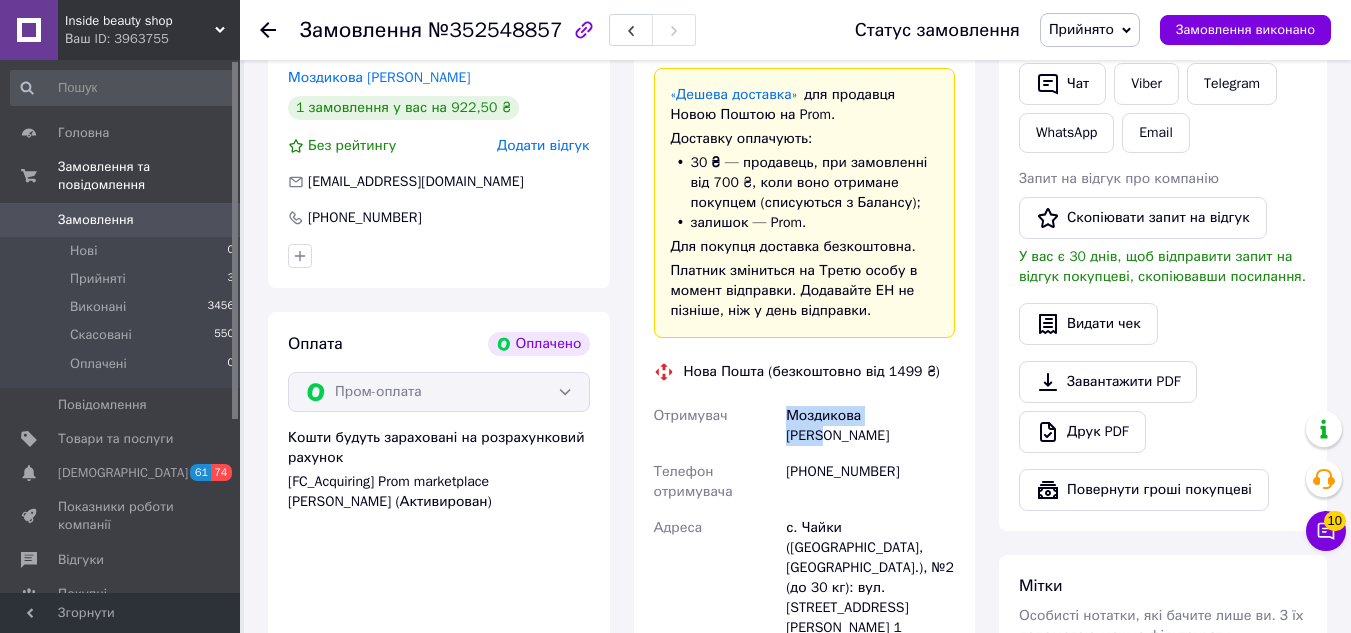 drag, startPoint x: 862, startPoint y: 423, endPoint x: 950, endPoint y: 431, distance: 88.362885 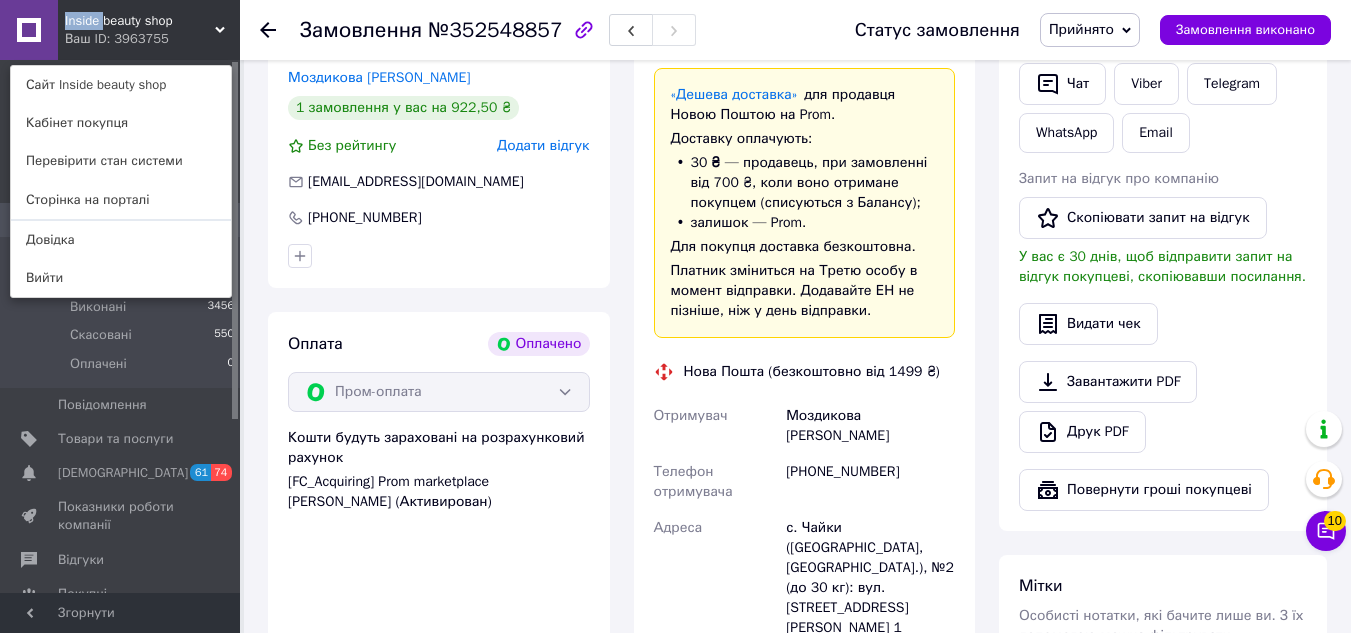 click on "Inside beauty shop" at bounding box center (140, 21) 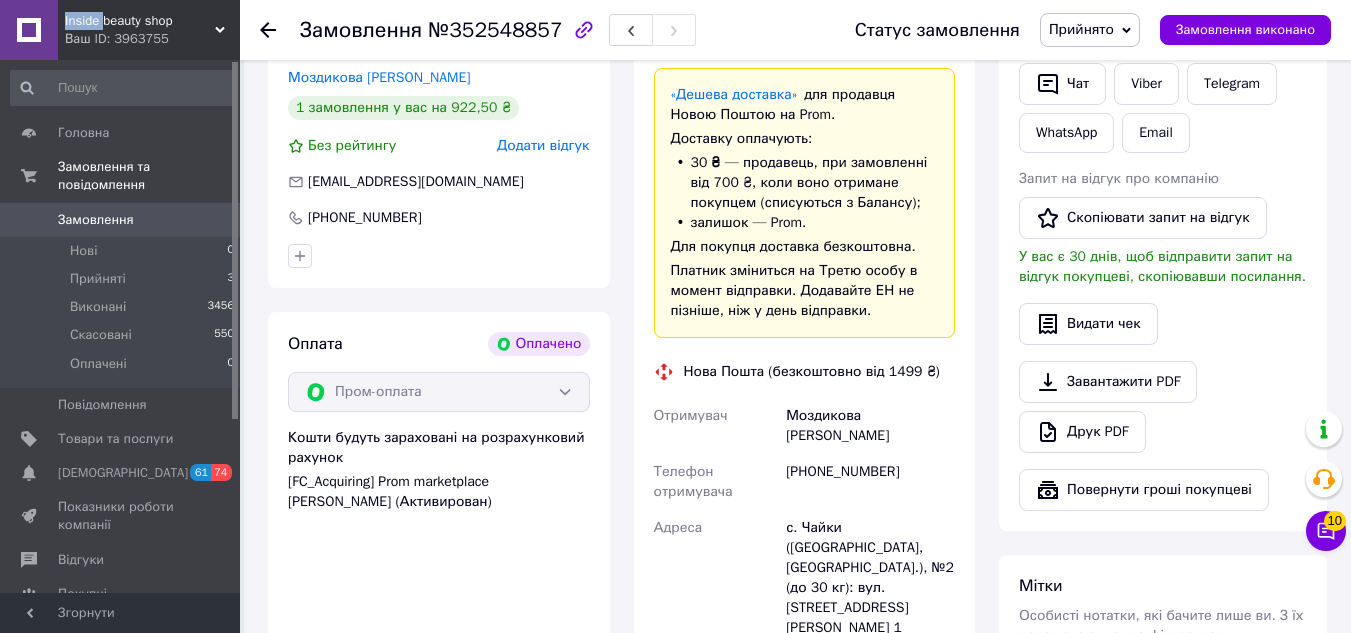 copy on "Inside" 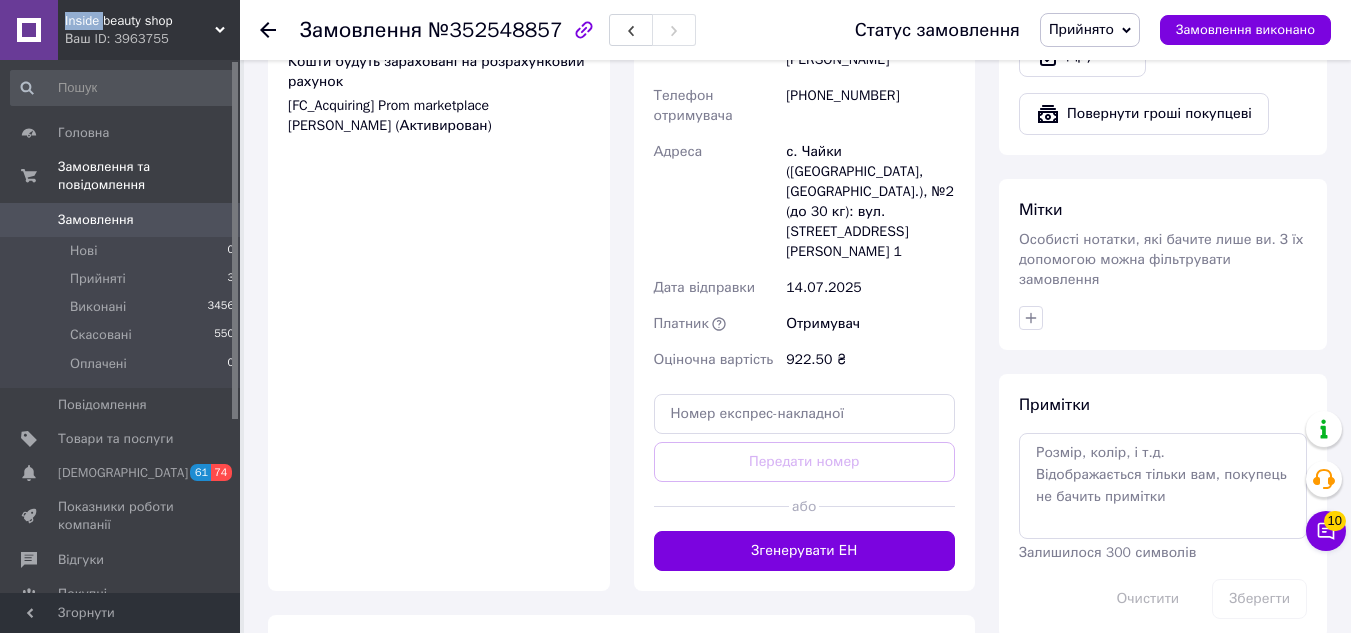 scroll, scrollTop: 900, scrollLeft: 0, axis: vertical 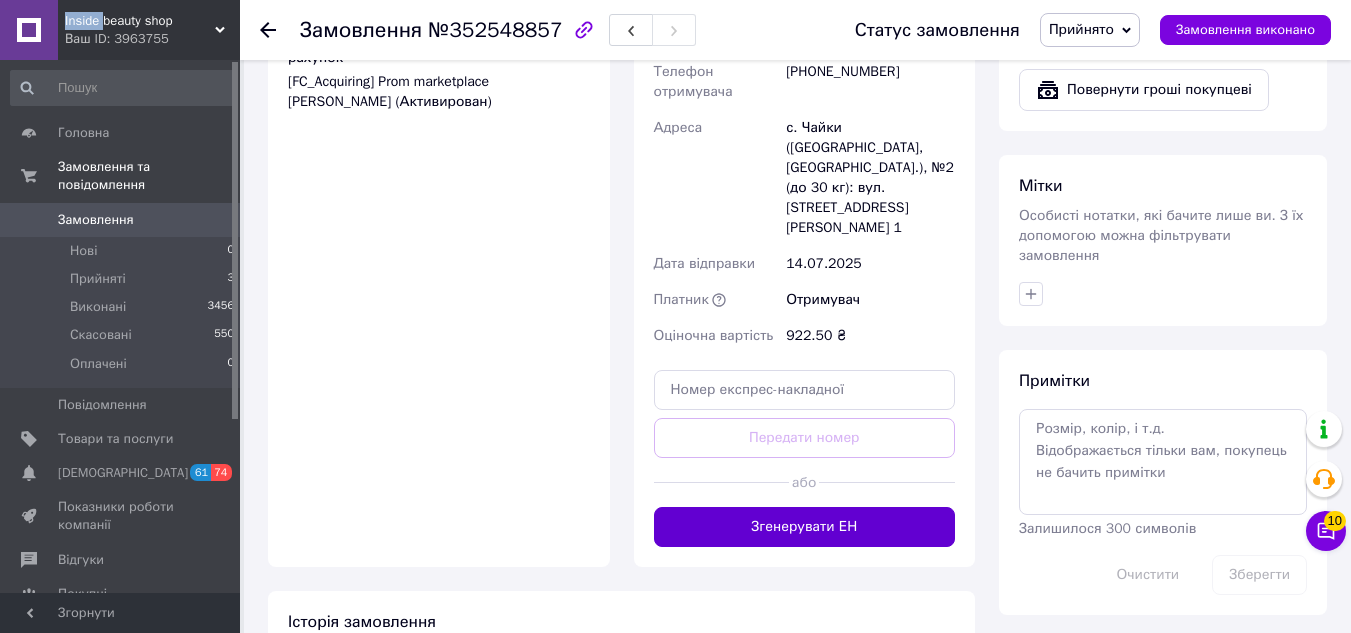 click on "Згенерувати ЕН" at bounding box center (805, 527) 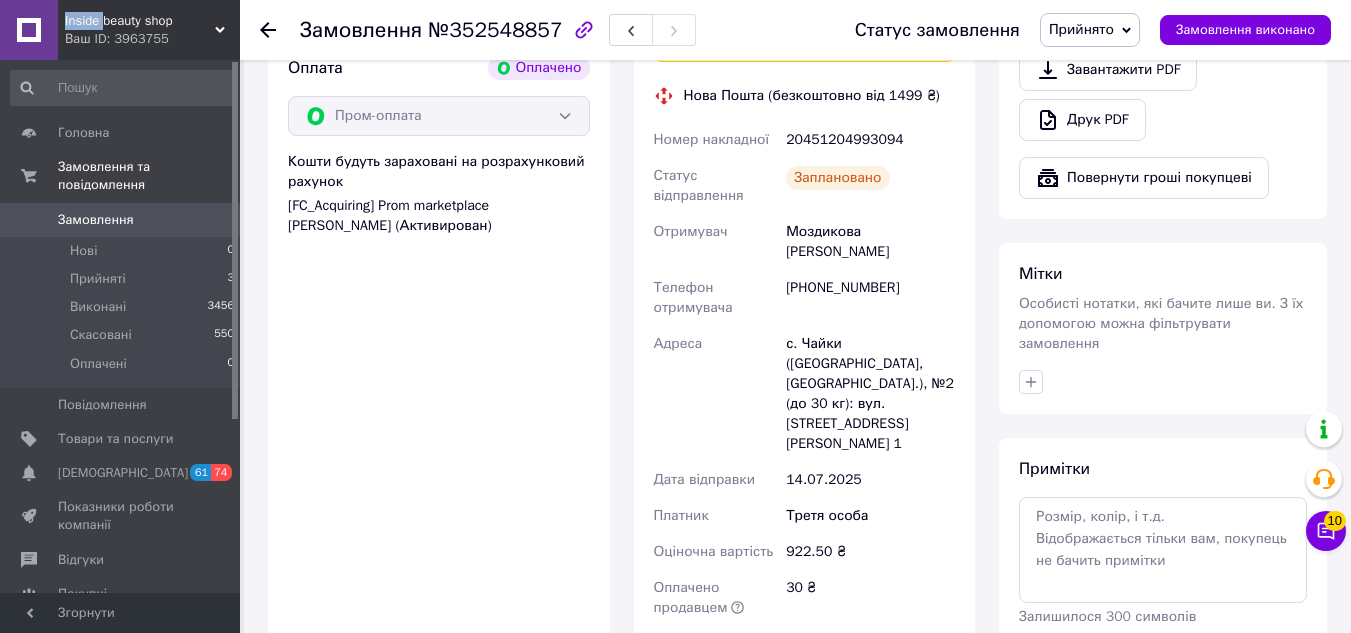 scroll, scrollTop: 600, scrollLeft: 0, axis: vertical 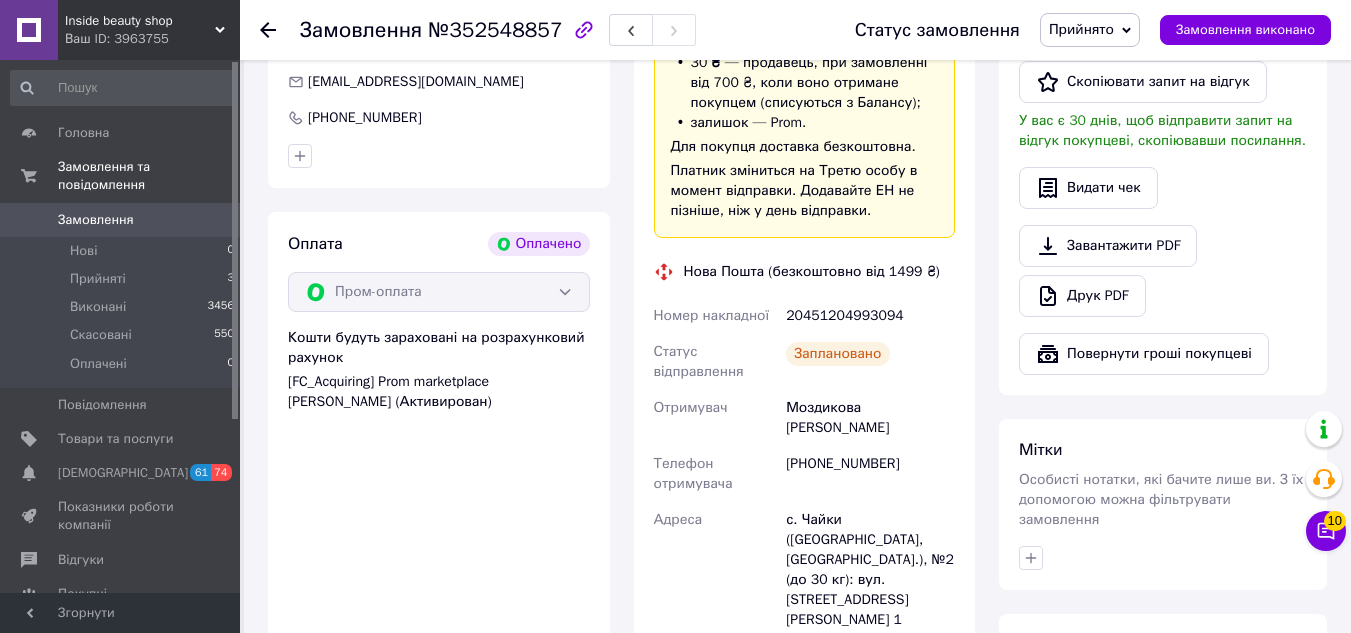 click on "[PHONE_NUMBER]" at bounding box center (870, 474) 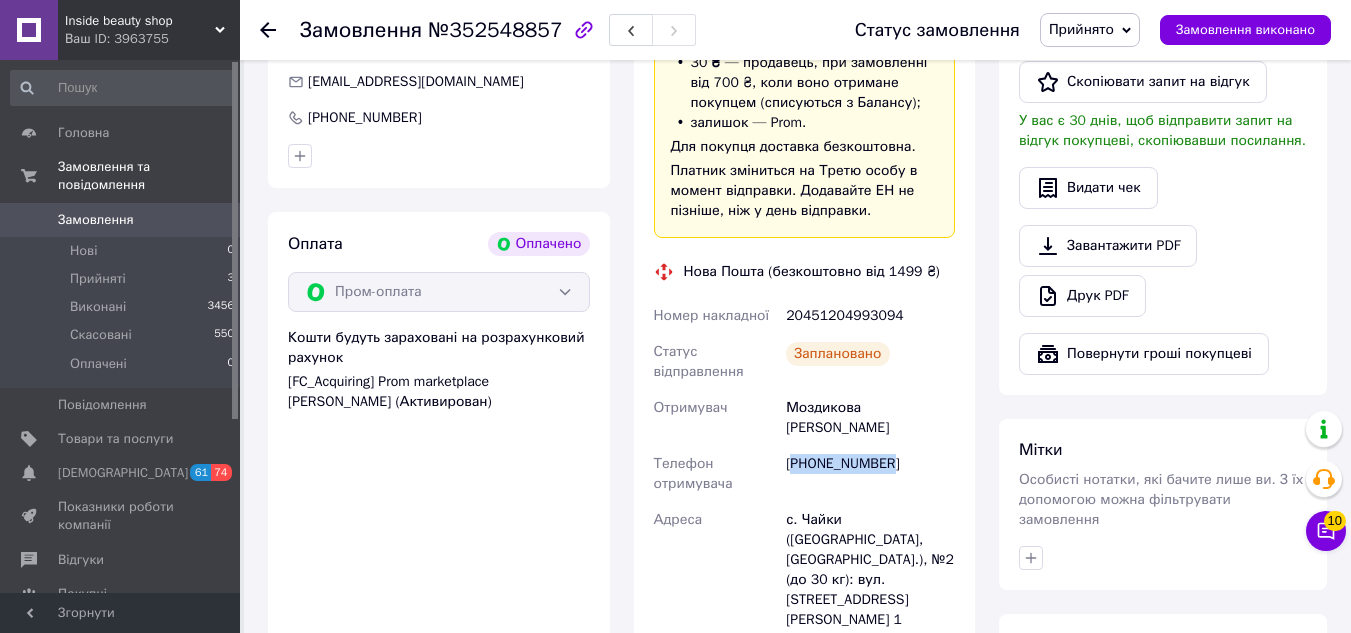 click on "[PHONE_NUMBER]" at bounding box center [870, 474] 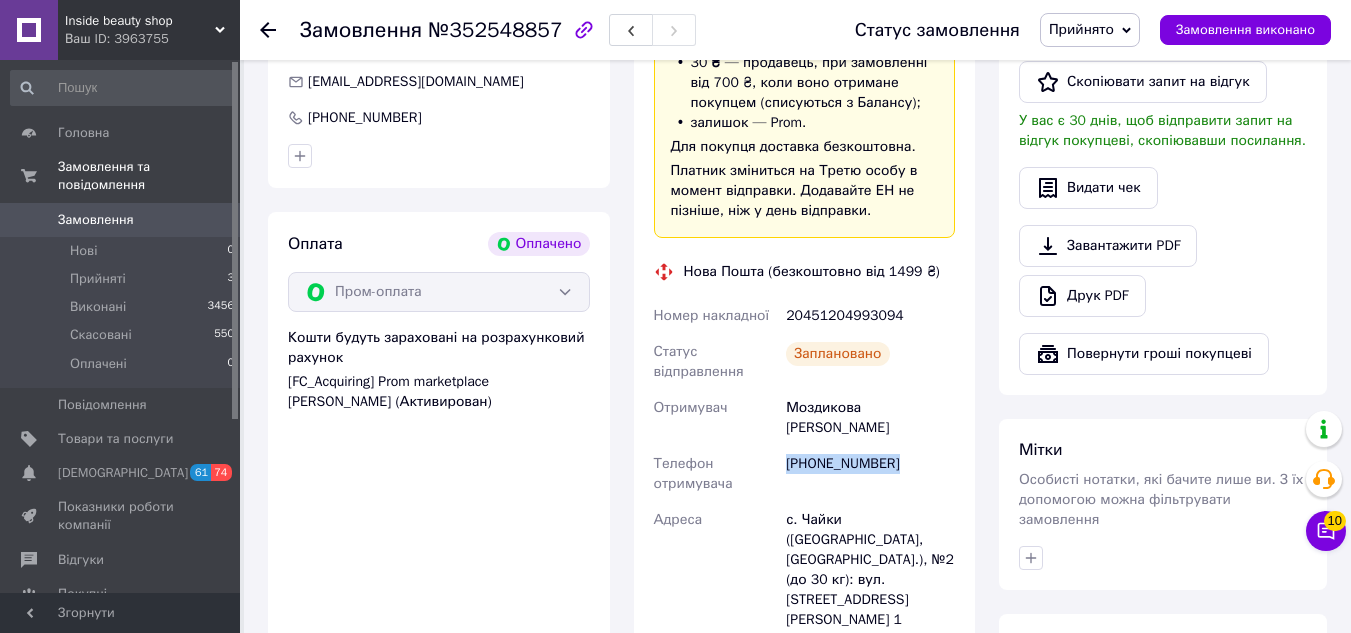 click on "[PHONE_NUMBER]" at bounding box center [870, 474] 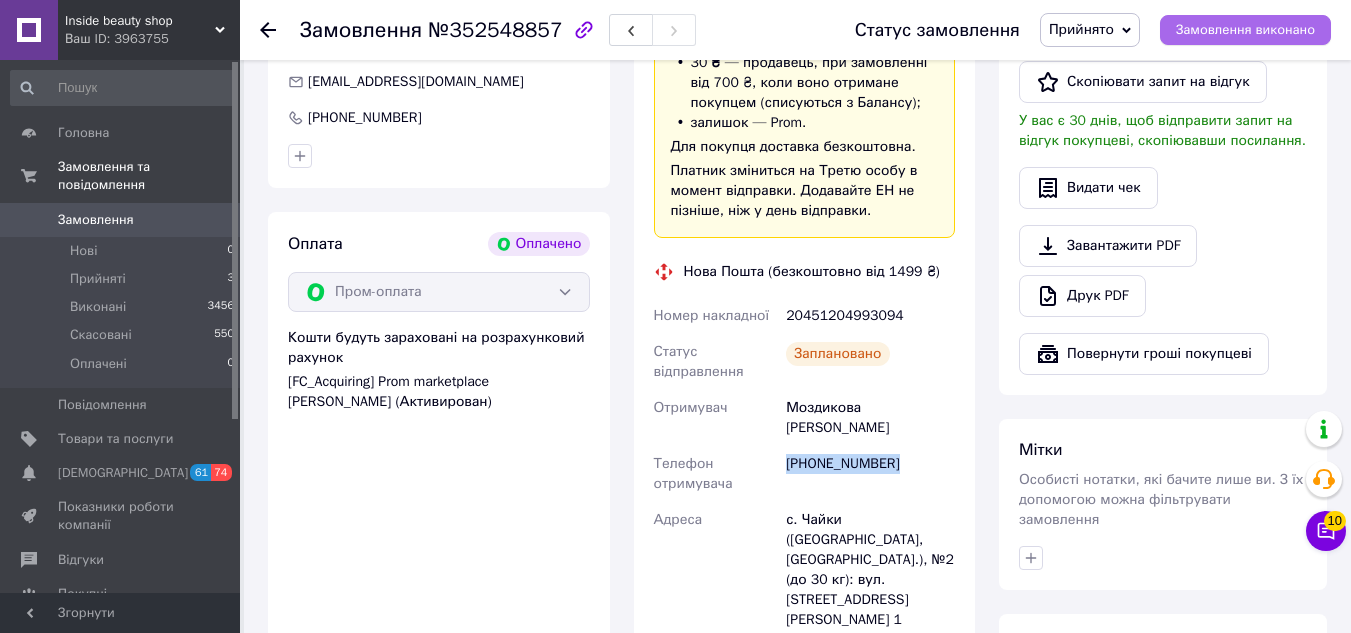 click on "Замовлення виконано" at bounding box center (1245, 30) 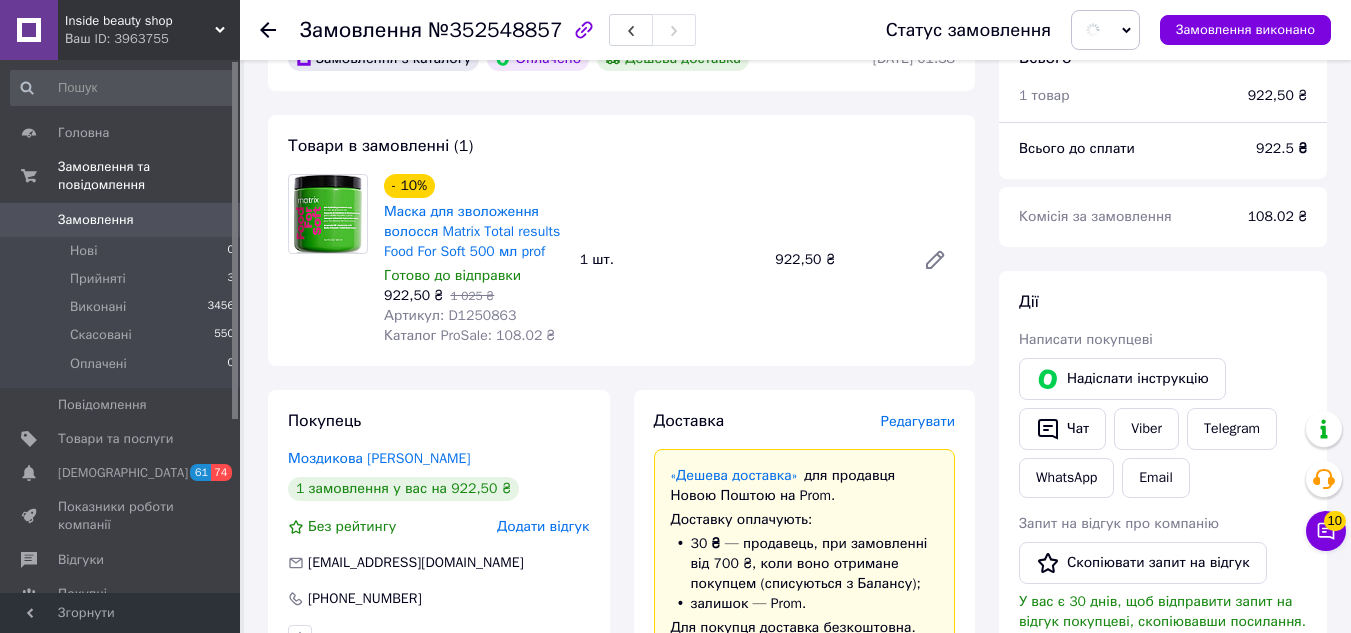 scroll, scrollTop: 0, scrollLeft: 0, axis: both 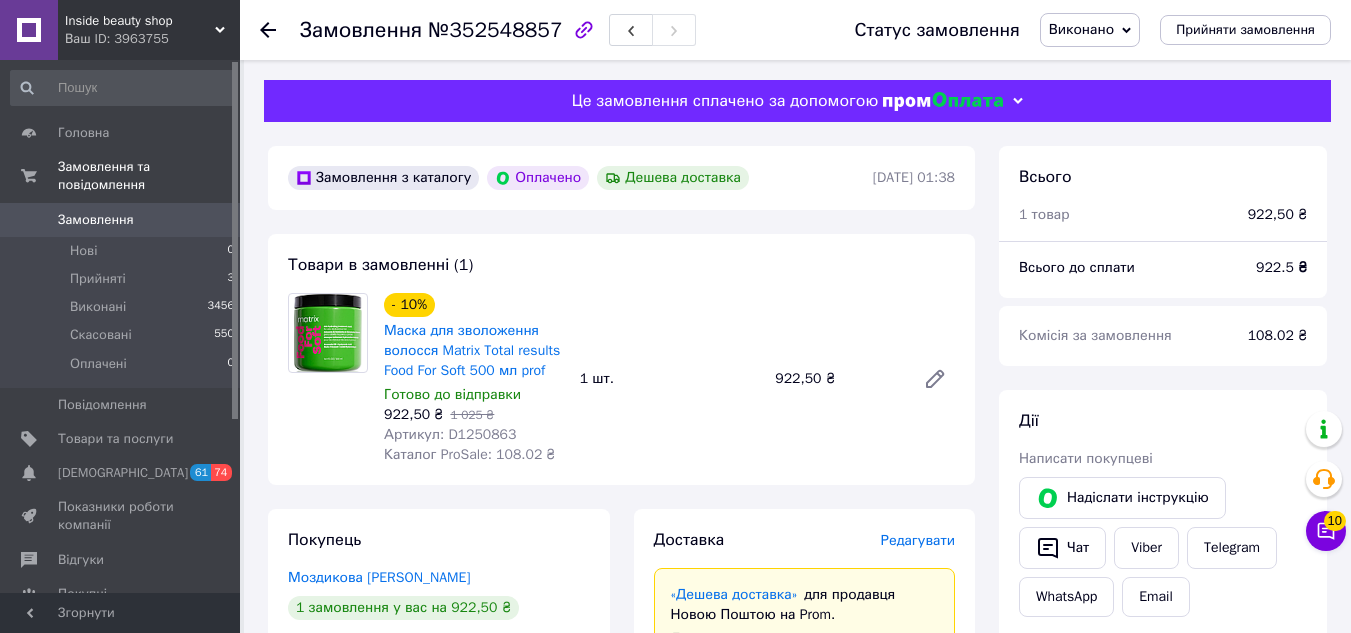 click on "922.5 ₴" at bounding box center (1281, 267) 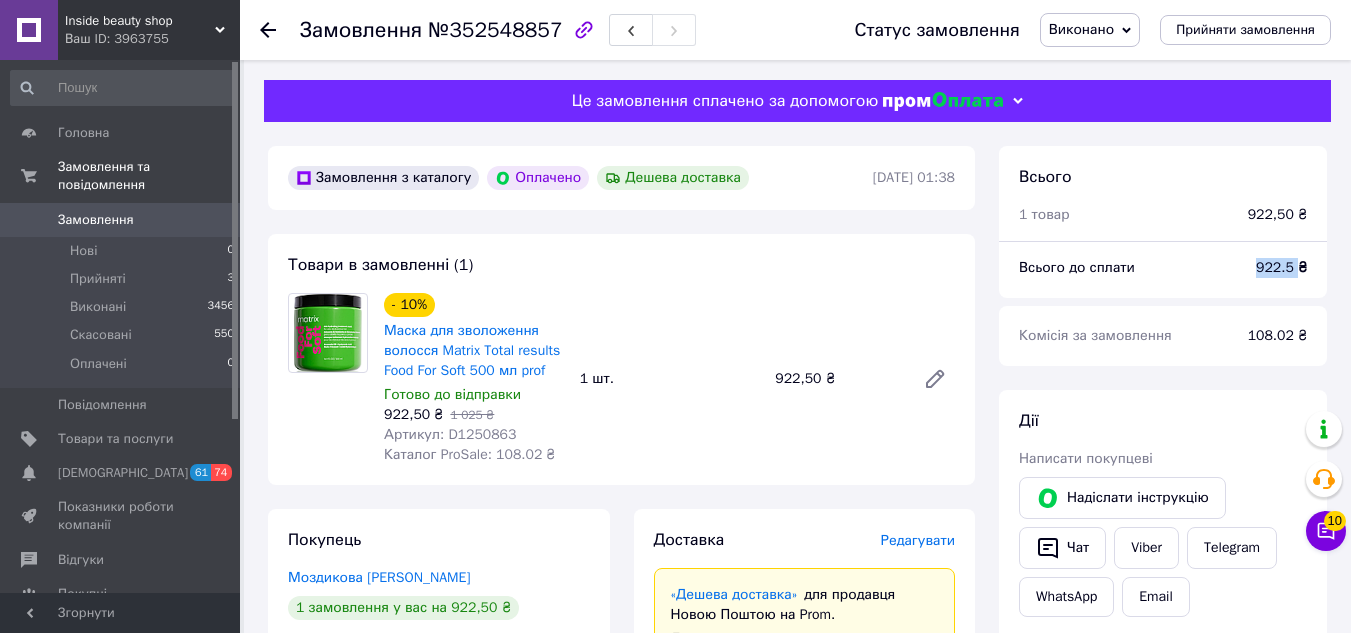 click on "922.5 ₴" at bounding box center (1281, 267) 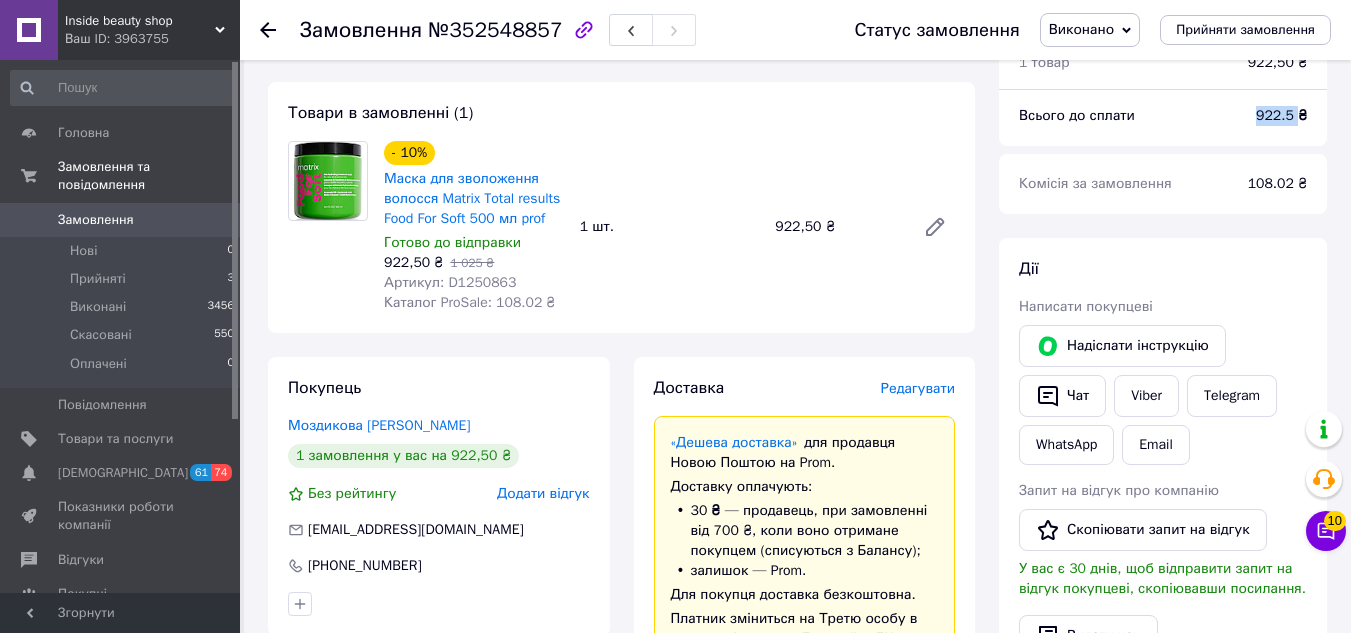 scroll, scrollTop: 400, scrollLeft: 0, axis: vertical 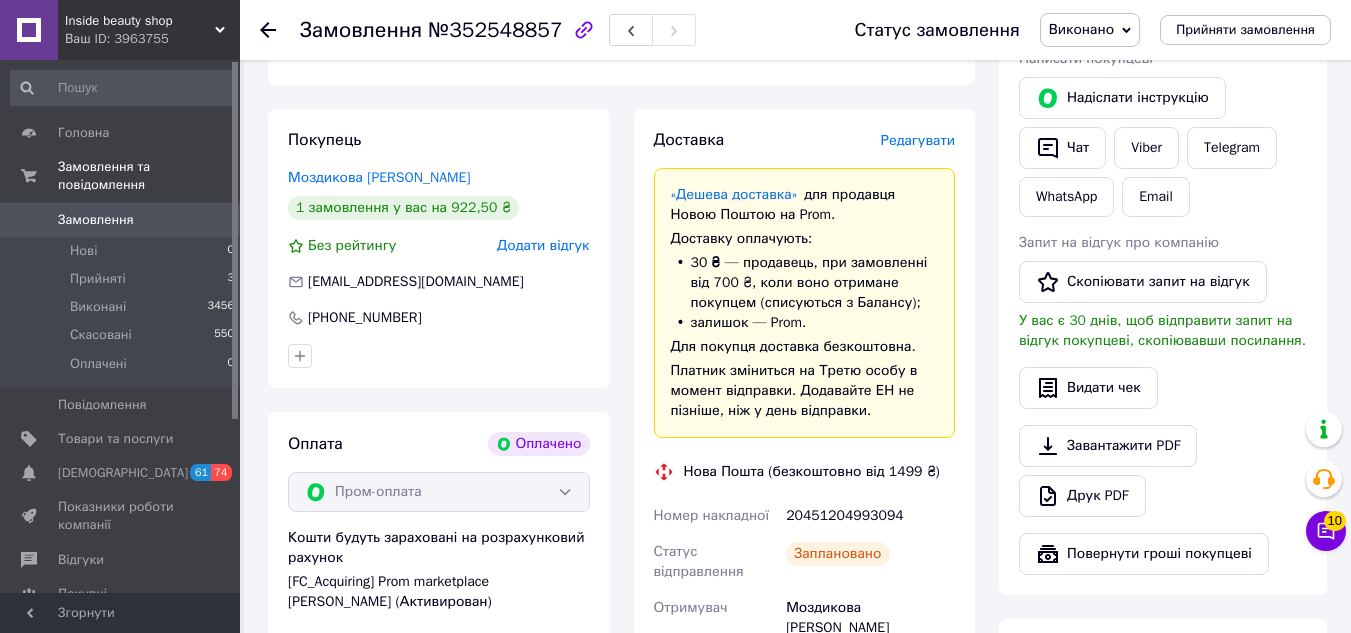 click on "20451204993094" at bounding box center (870, 516) 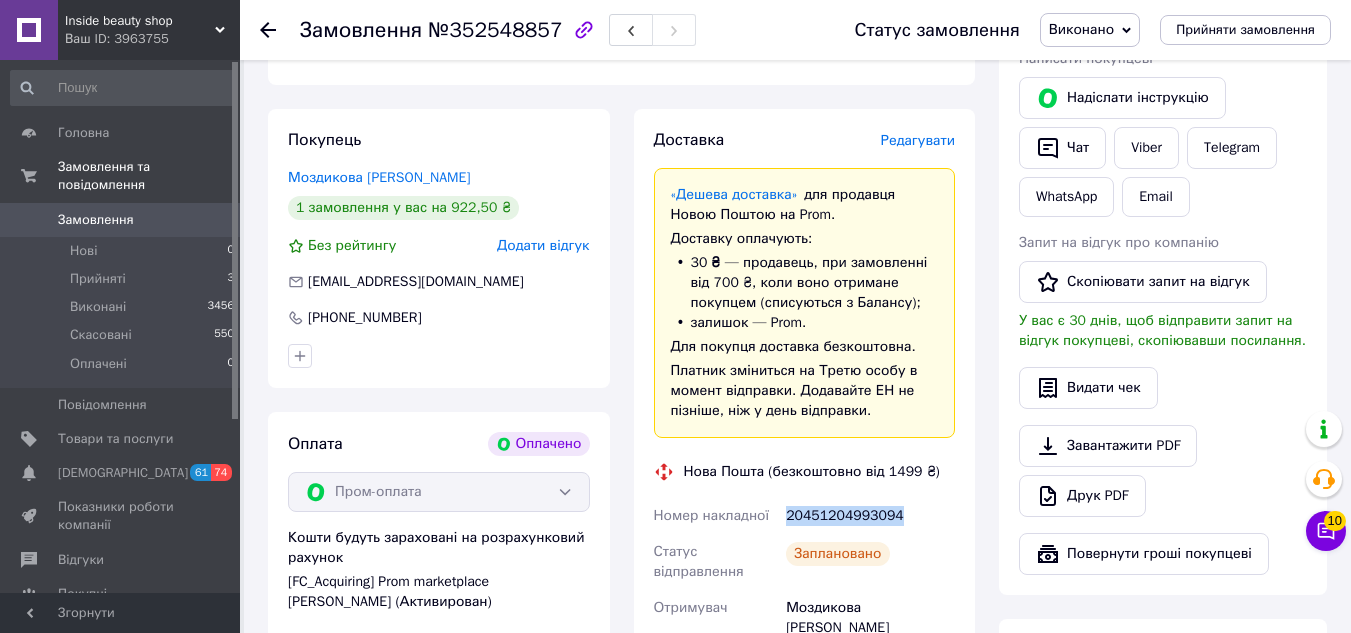 click on "20451204993094" at bounding box center [870, 516] 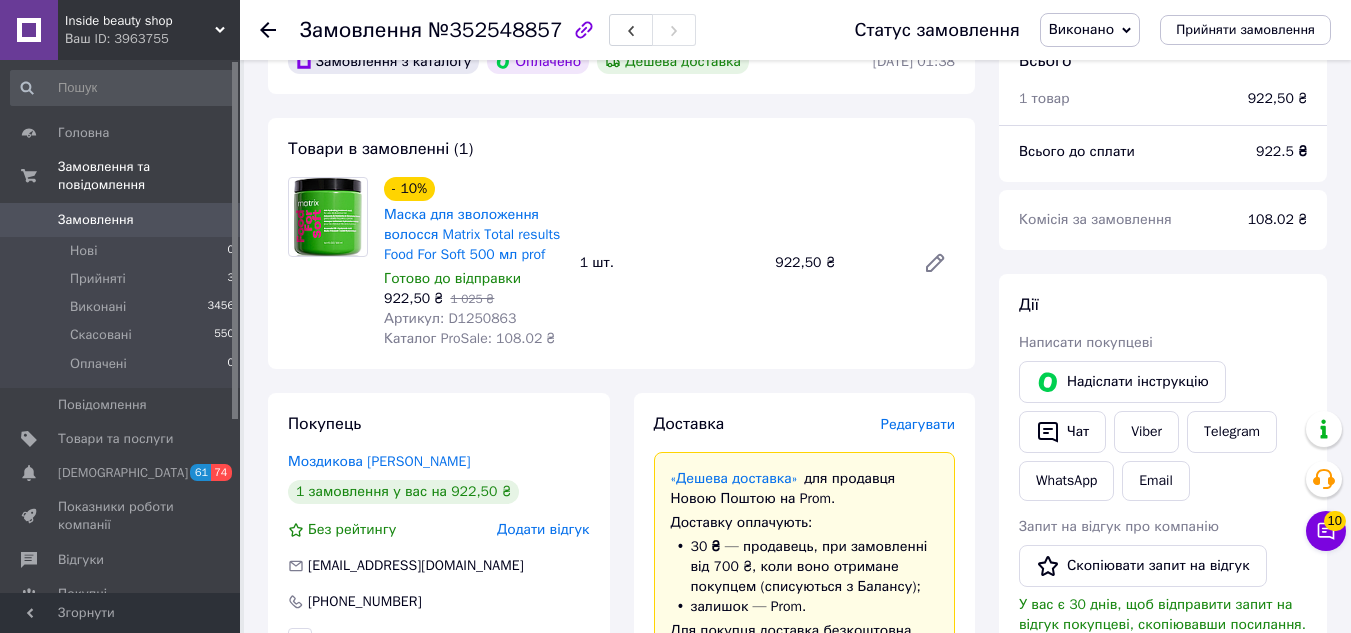 scroll, scrollTop: 0, scrollLeft: 0, axis: both 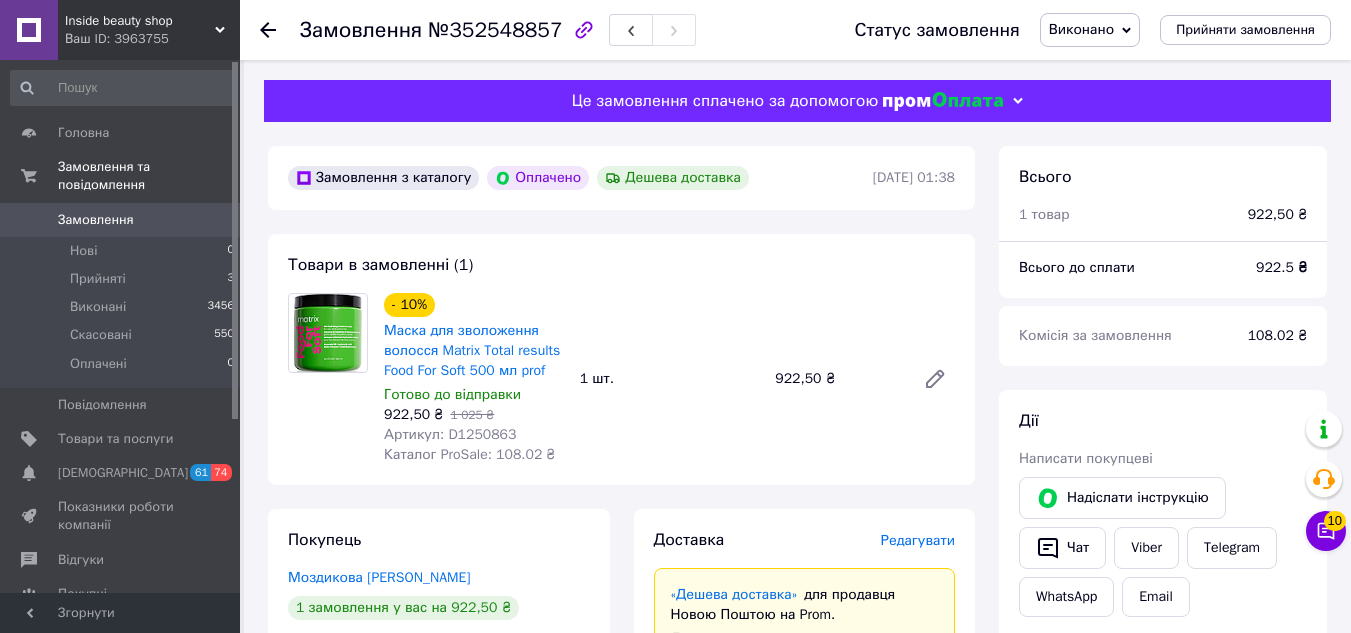 drag, startPoint x: 77, startPoint y: 201, endPoint x: 750, endPoint y: 499, distance: 736.02515 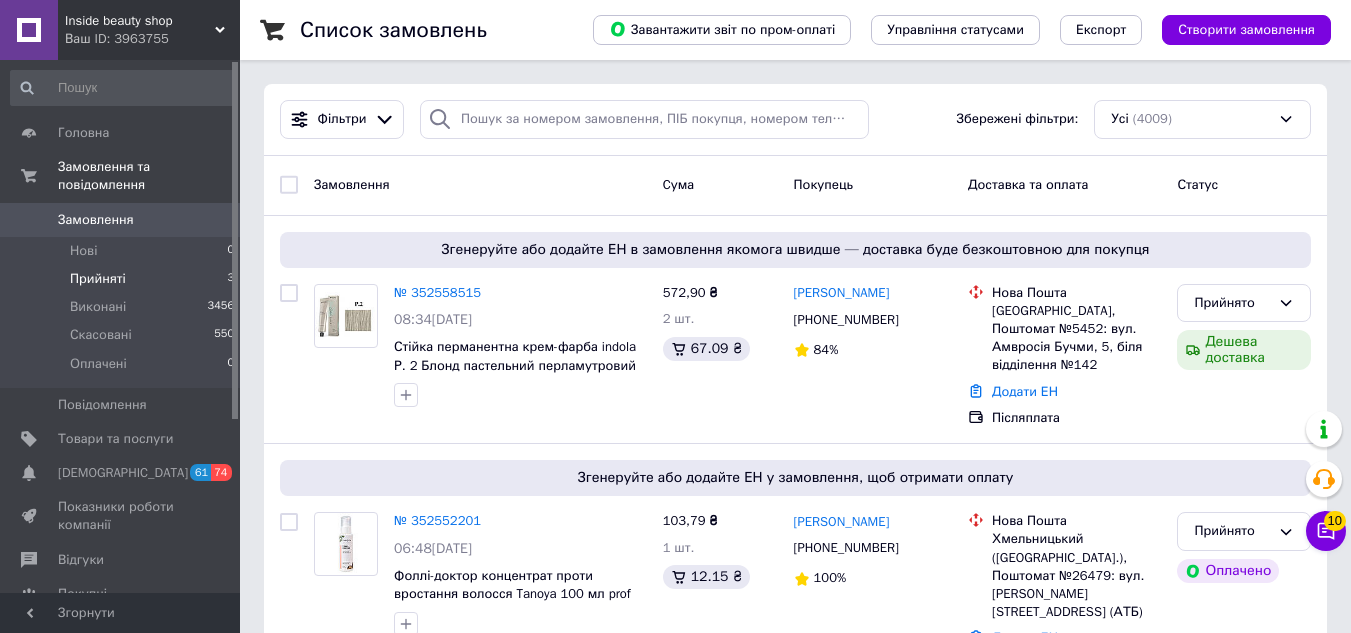 click on "Прийняті 3" at bounding box center [123, 279] 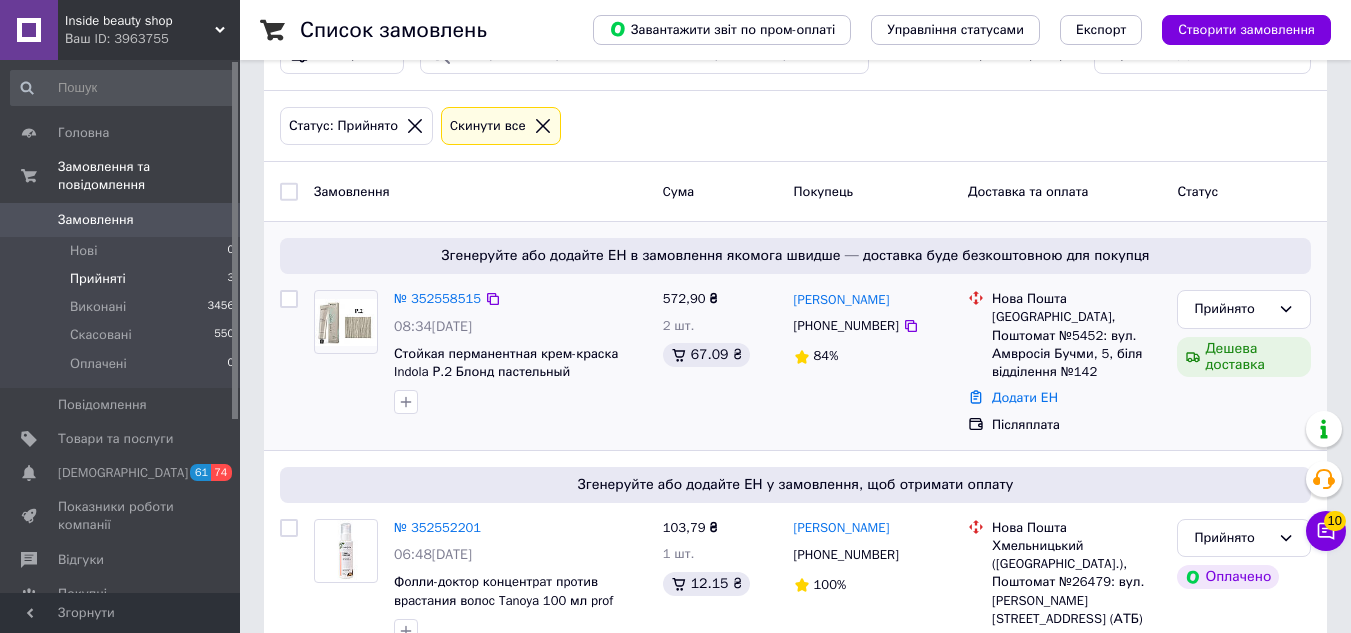 scroll, scrollTop: 100, scrollLeft: 0, axis: vertical 